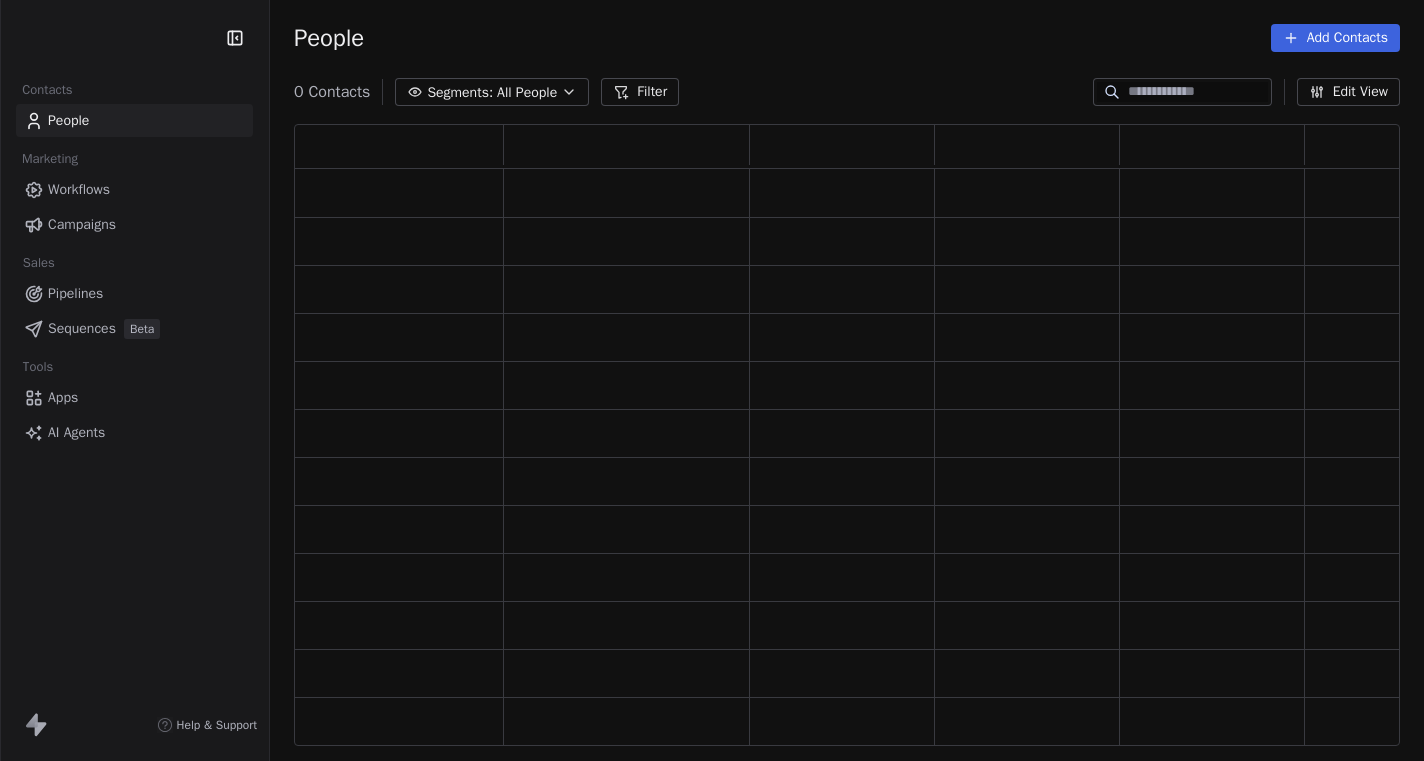 scroll, scrollTop: 0, scrollLeft: 0, axis: both 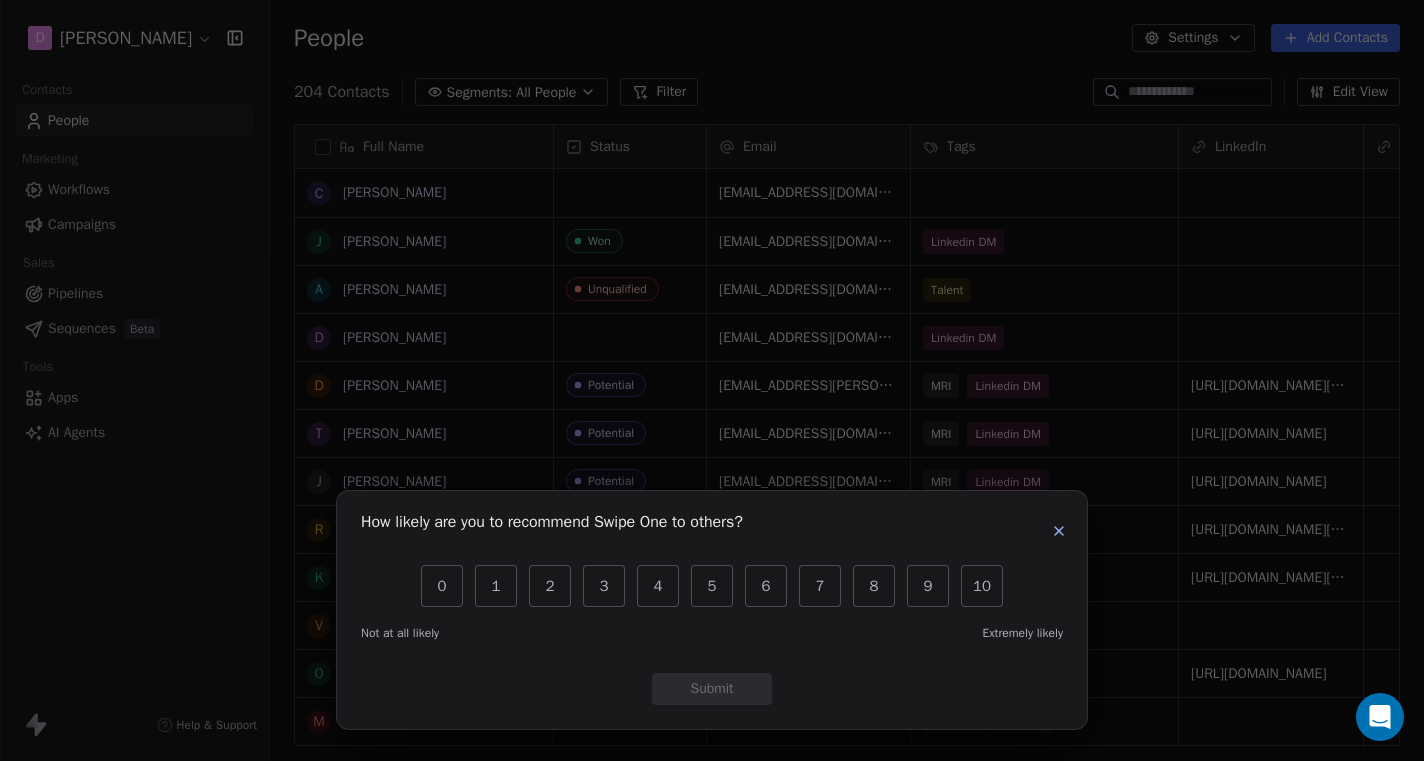 click 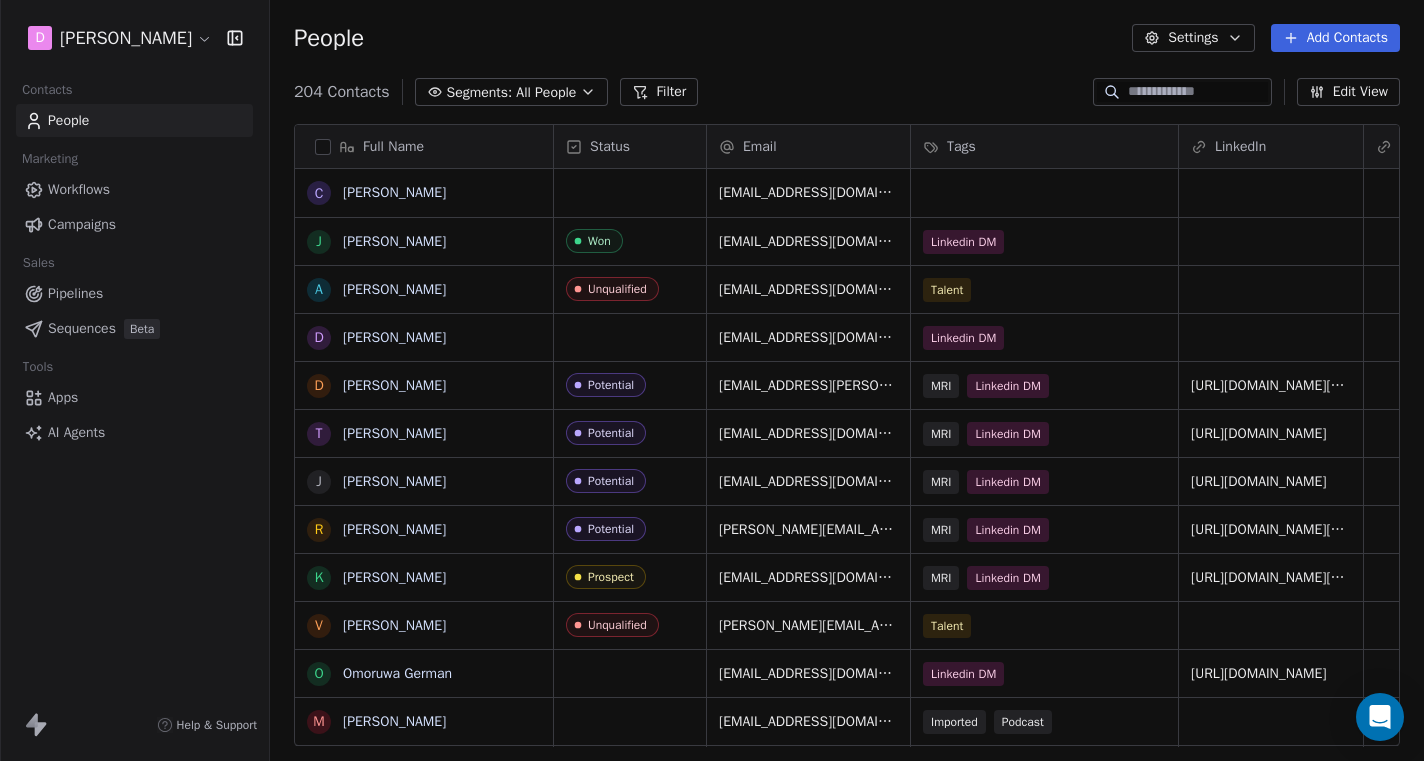 scroll, scrollTop: 6, scrollLeft: 0, axis: vertical 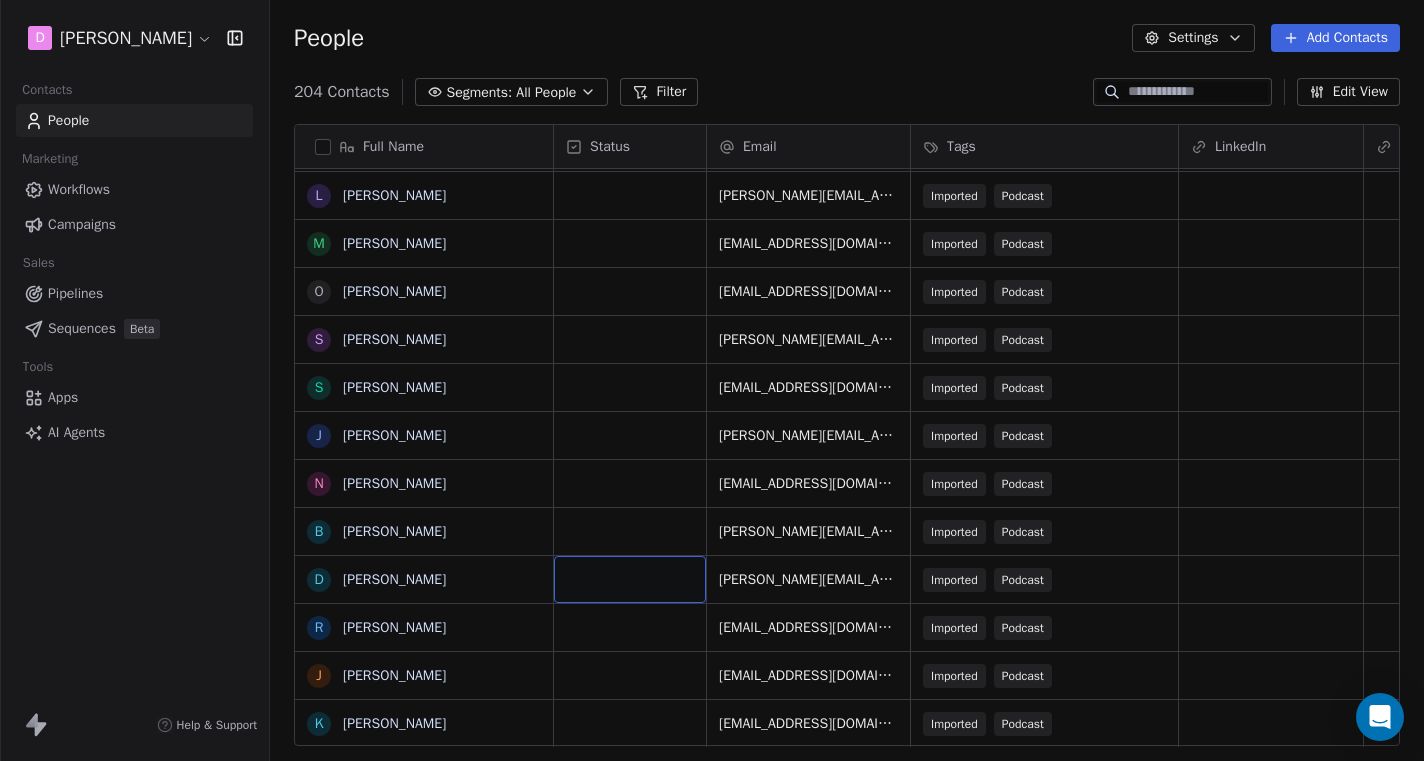 click at bounding box center [630, 579] 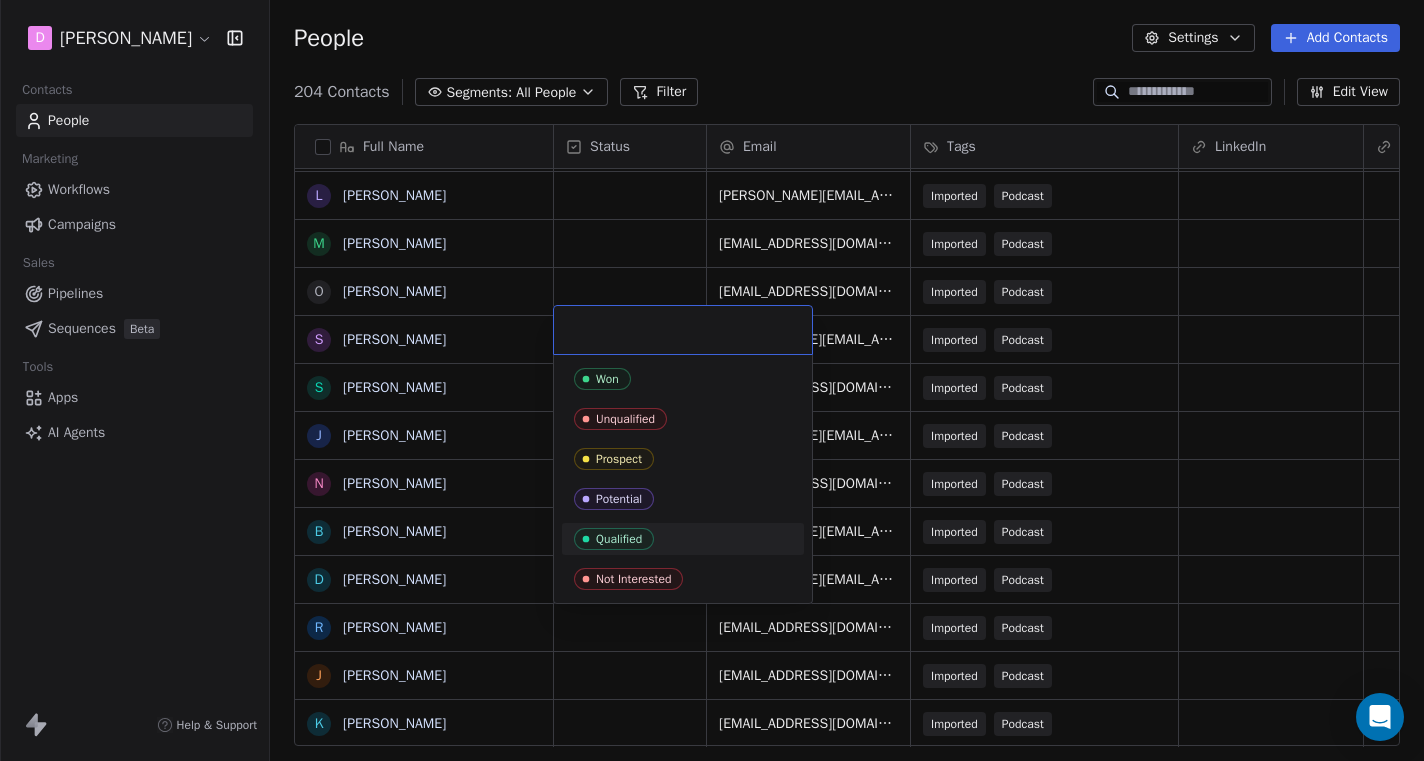 click on "D [PERSON_NAME]  Contacts People Marketing Workflows Campaigns Sales Pipelines Sequences Beta Tools Apps AI Agents Help & Support People Settings  Add Contacts 204 Contacts Segments: All People Filter  Edit View Tag Add to Sequence Export Full Name D [PERSON_NAME] R [PERSON_NAME] T [PERSON_NAME] A [PERSON_NAME] B [PERSON_NAME] J [PERSON_NAME] H [PERSON_NAME] A [PERSON_NAME] A [PERSON_NAME] A [PERSON_NAME] E [PERSON_NAME] S [PERSON_NAME] P Parsi Parsinejad L [PERSON_NAME] R [PERSON_NAME] P [PERSON_NAME] J [PERSON_NAME] I [PERSON_NAME] C [PERSON_NAME] N [PERSON_NAME] C [PERSON_NAME] L [PERSON_NAME] M [PERSON_NAME] O [PERSON_NAME] S [PERSON_NAME] S [PERSON_NAME] J [PERSON_NAME] N [PERSON_NAME] B [PERSON_NAME] D [PERSON_NAME] R [PERSON_NAME] J [PERSON_NAME] K [PERSON_NAME] Status Email Tags LinkedIn Website Job Title [PERSON_NAME][EMAIL_ADDRESS][PERSON_NAME][DOMAIN_NAME] Imported Podcast  [PERSON_NAME][EMAIL_ADDRESS][PERSON_NAME][DOMAIN_NAME] Imported Podcast  [EMAIL_ADDRESS][DOMAIN_NAME] Imported Podcast  [PERSON_NAME][EMAIL_ADDRESS][PERSON_NAME][DOMAIN_NAME] Imported Podcast  [PERSON_NAME][EMAIL_ADDRESS][DOMAIN_NAME]" at bounding box center (712, 380) 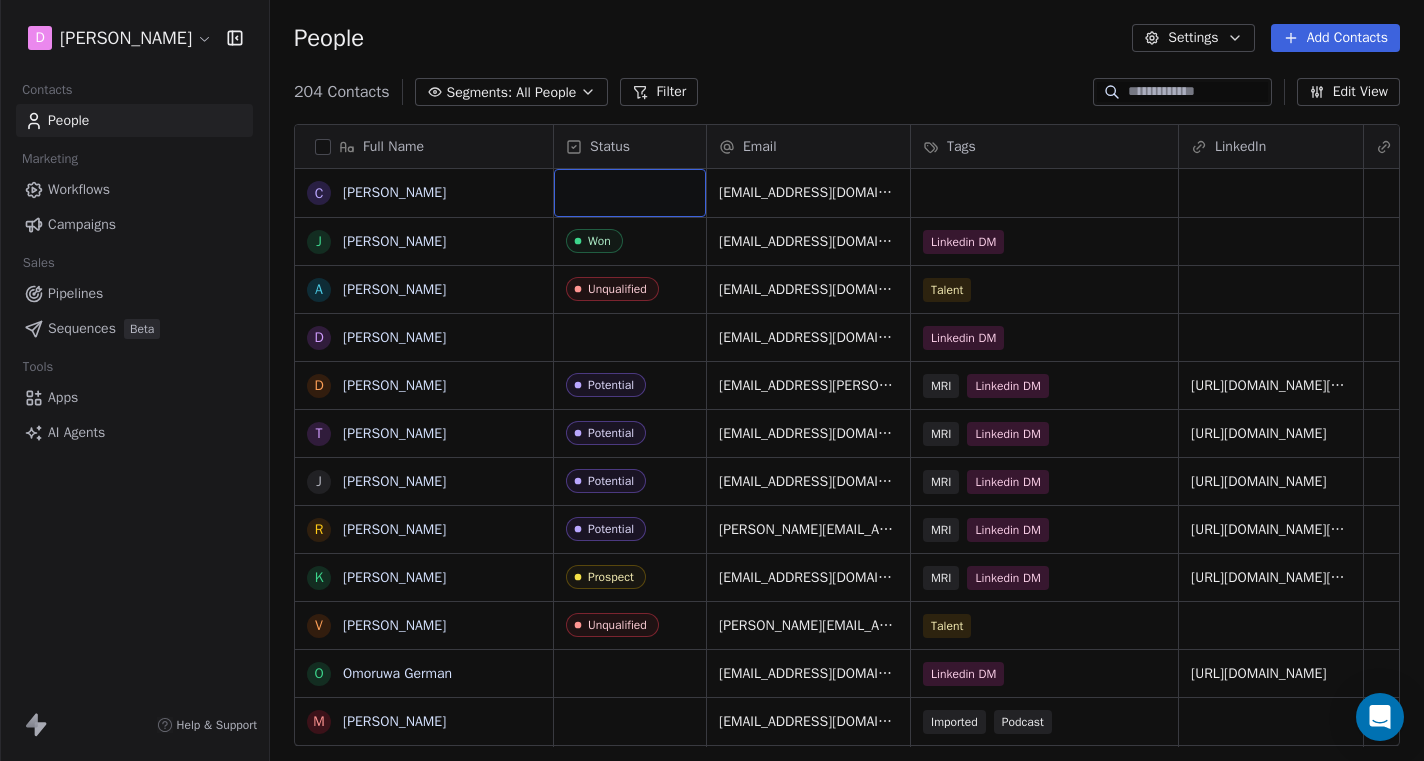 click at bounding box center [630, 193] 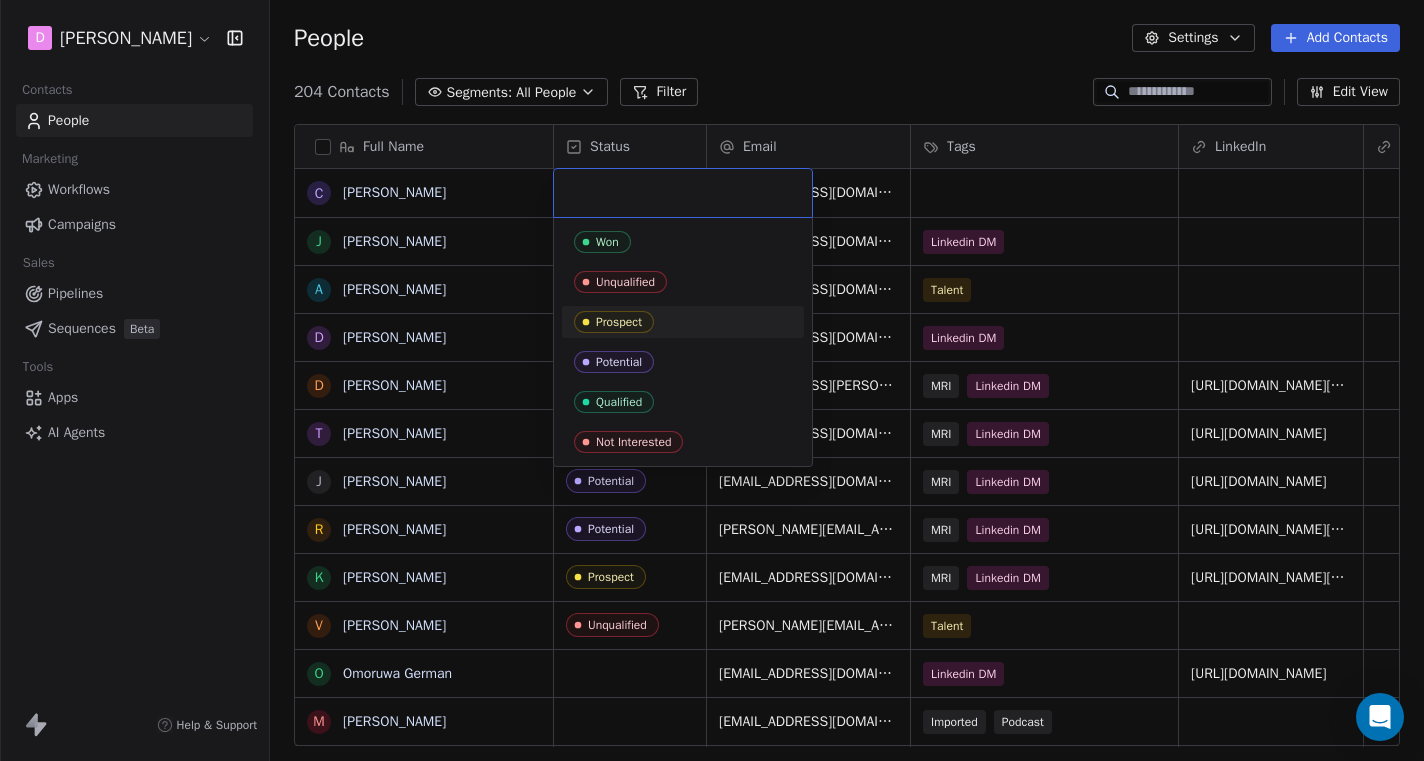 click on "Prospect" at bounding box center (619, 322) 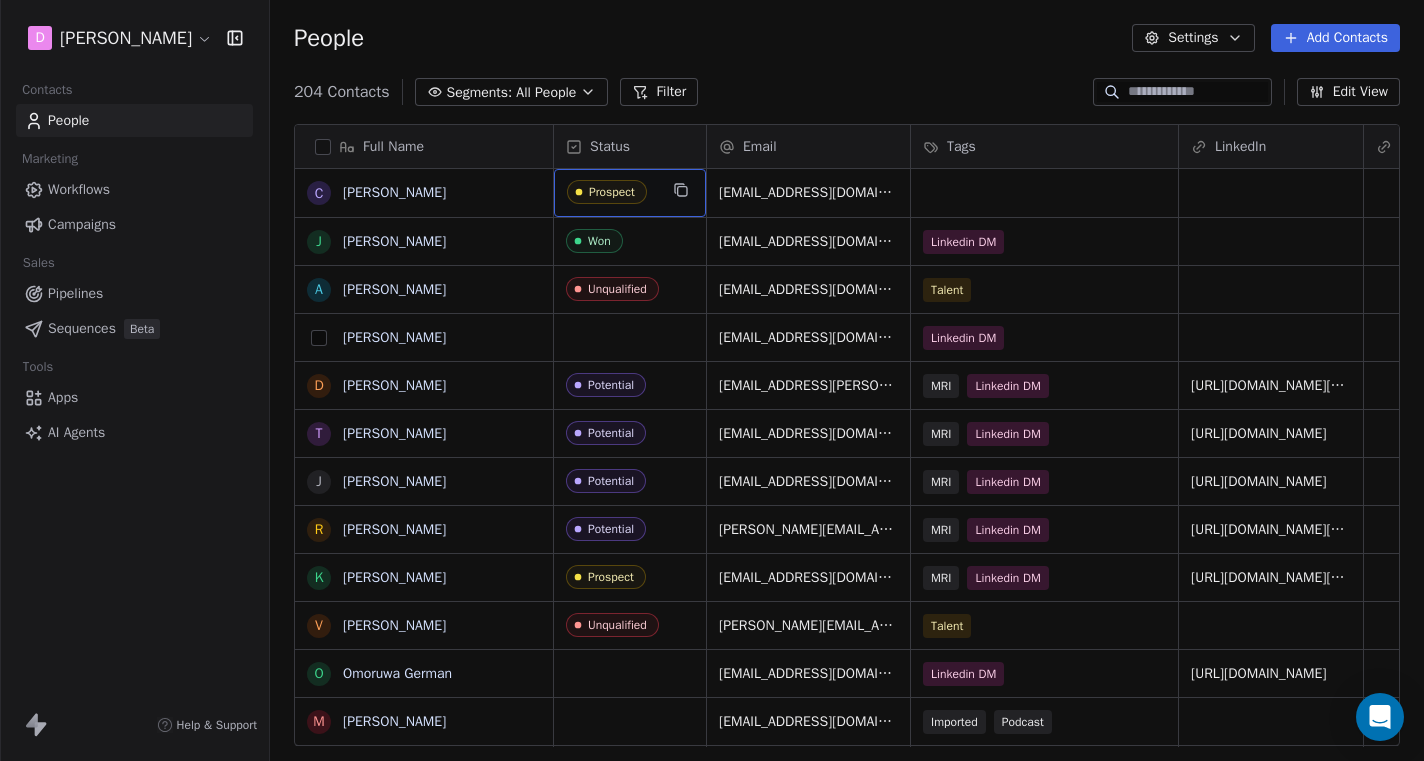 click at bounding box center (319, 338) 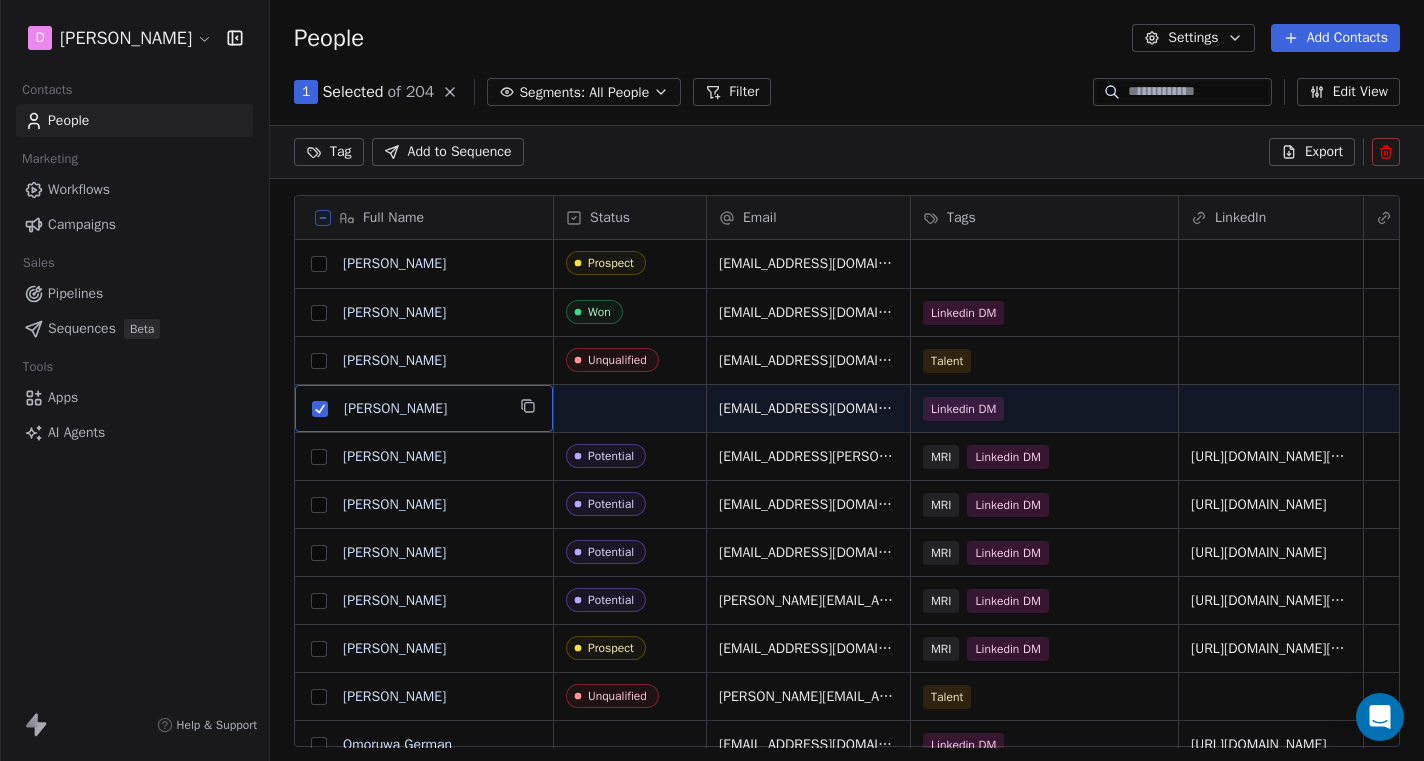 click on "D" at bounding box center (320, 409) 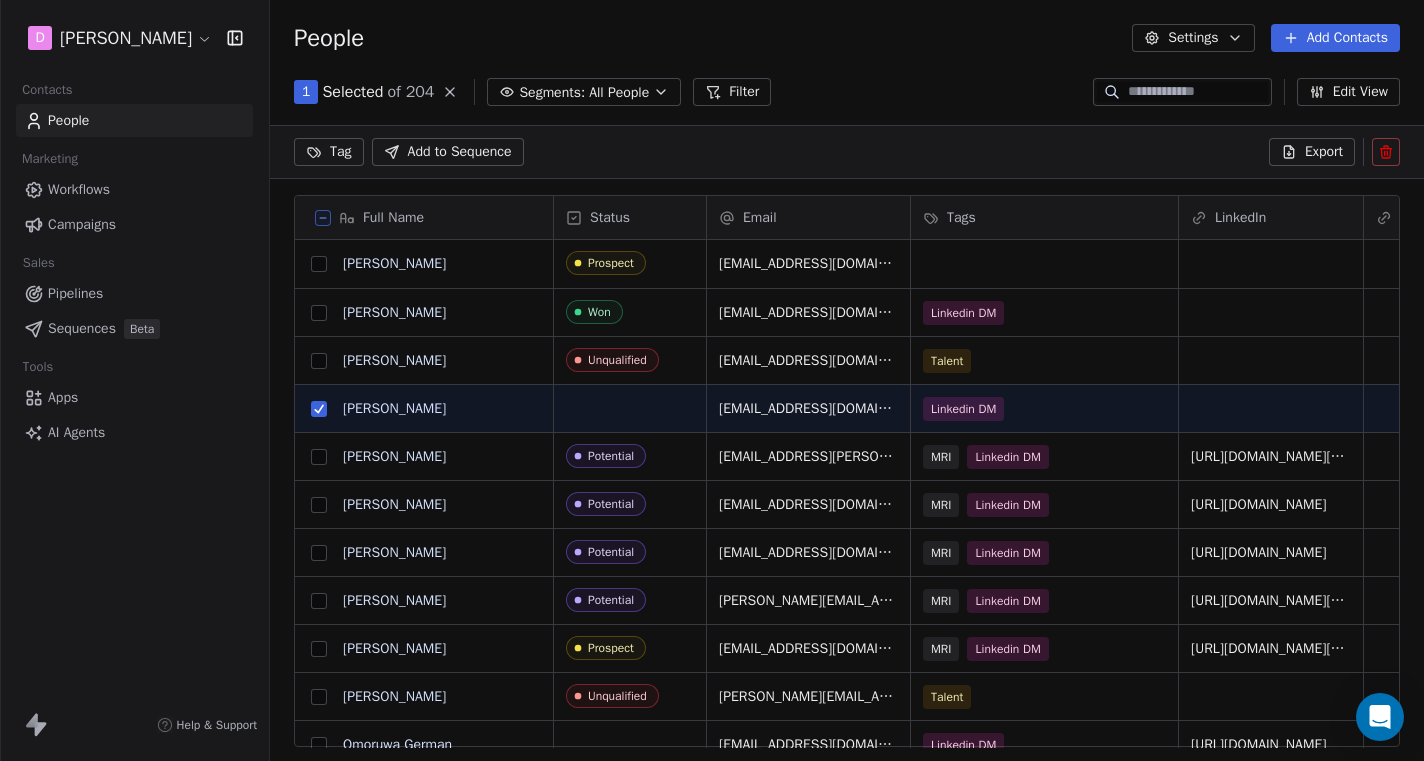 click at bounding box center (319, 409) 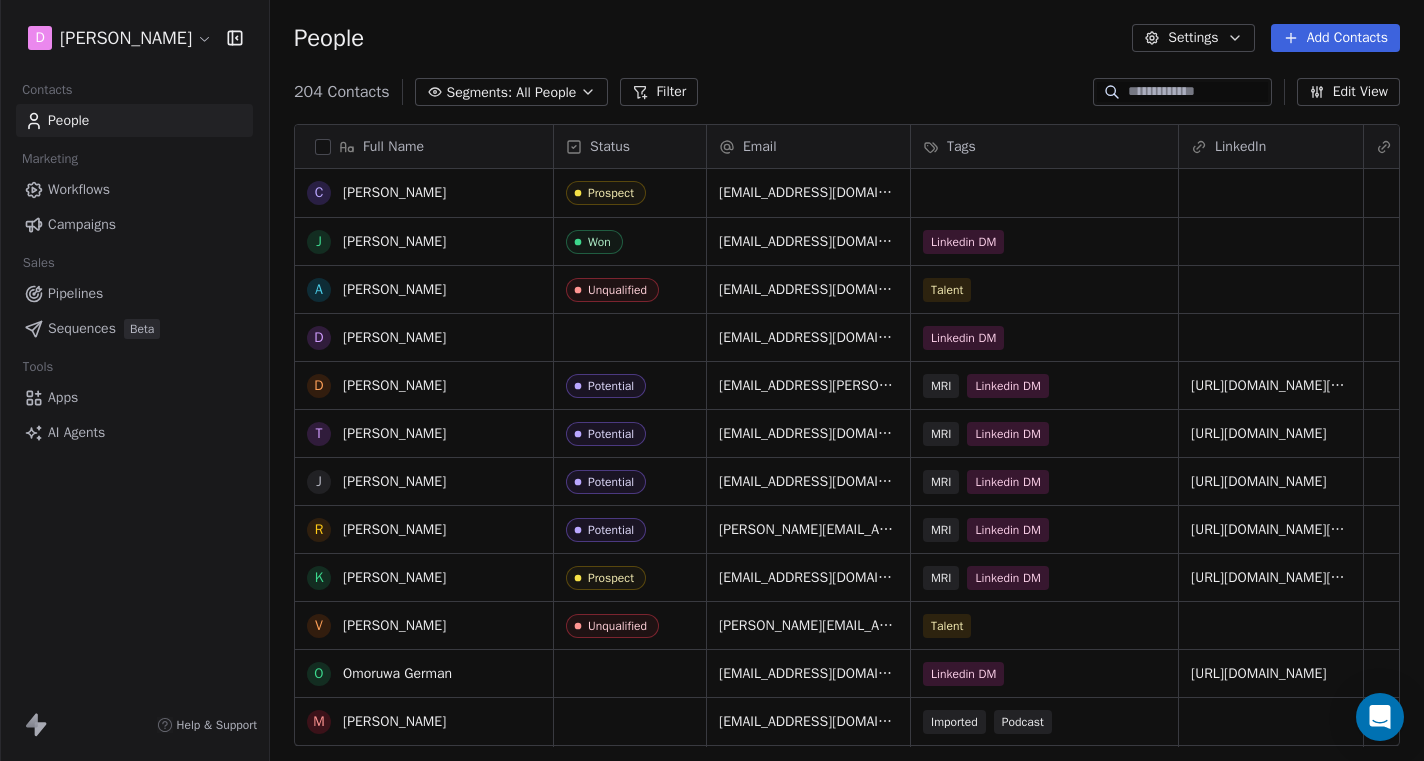 scroll, scrollTop: 1, scrollLeft: 0, axis: vertical 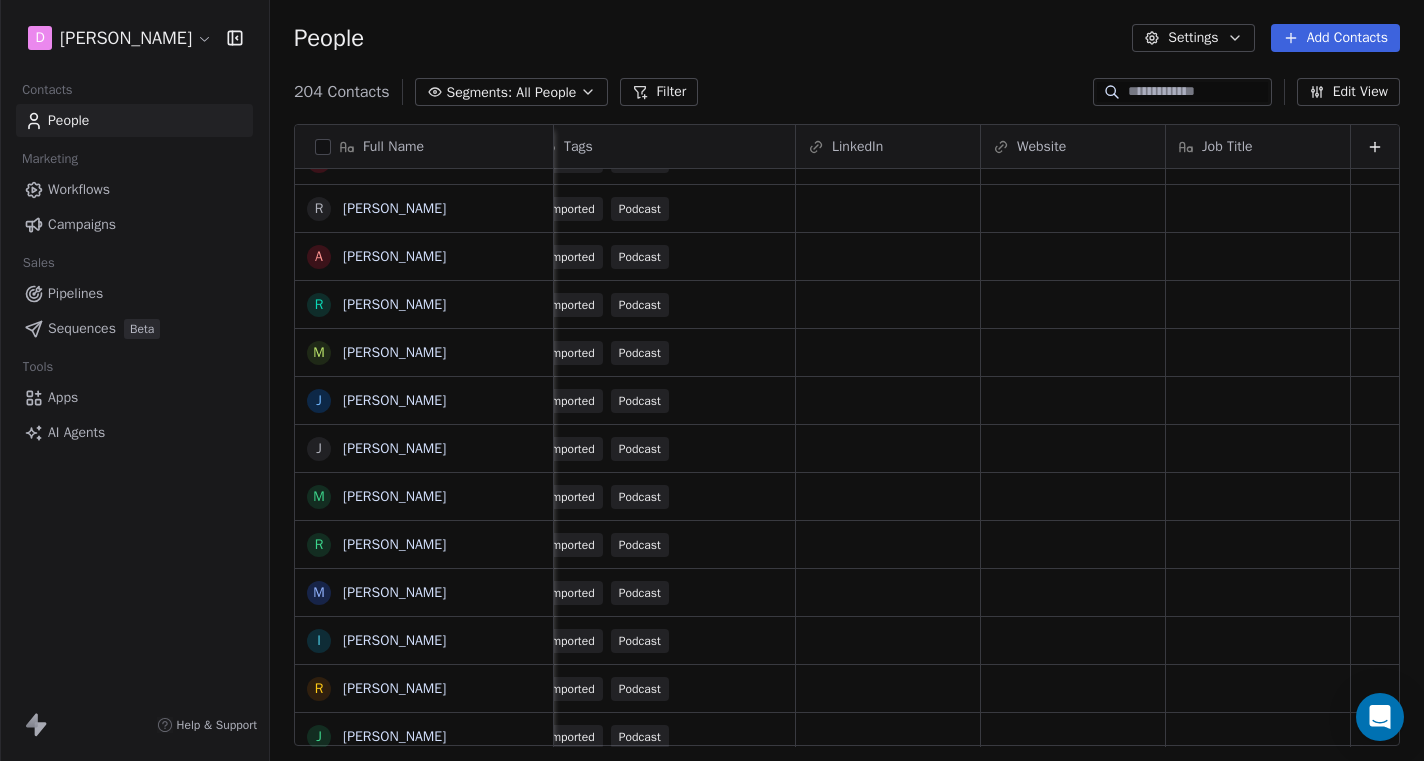 click on "Edit View" at bounding box center [1348, 92] 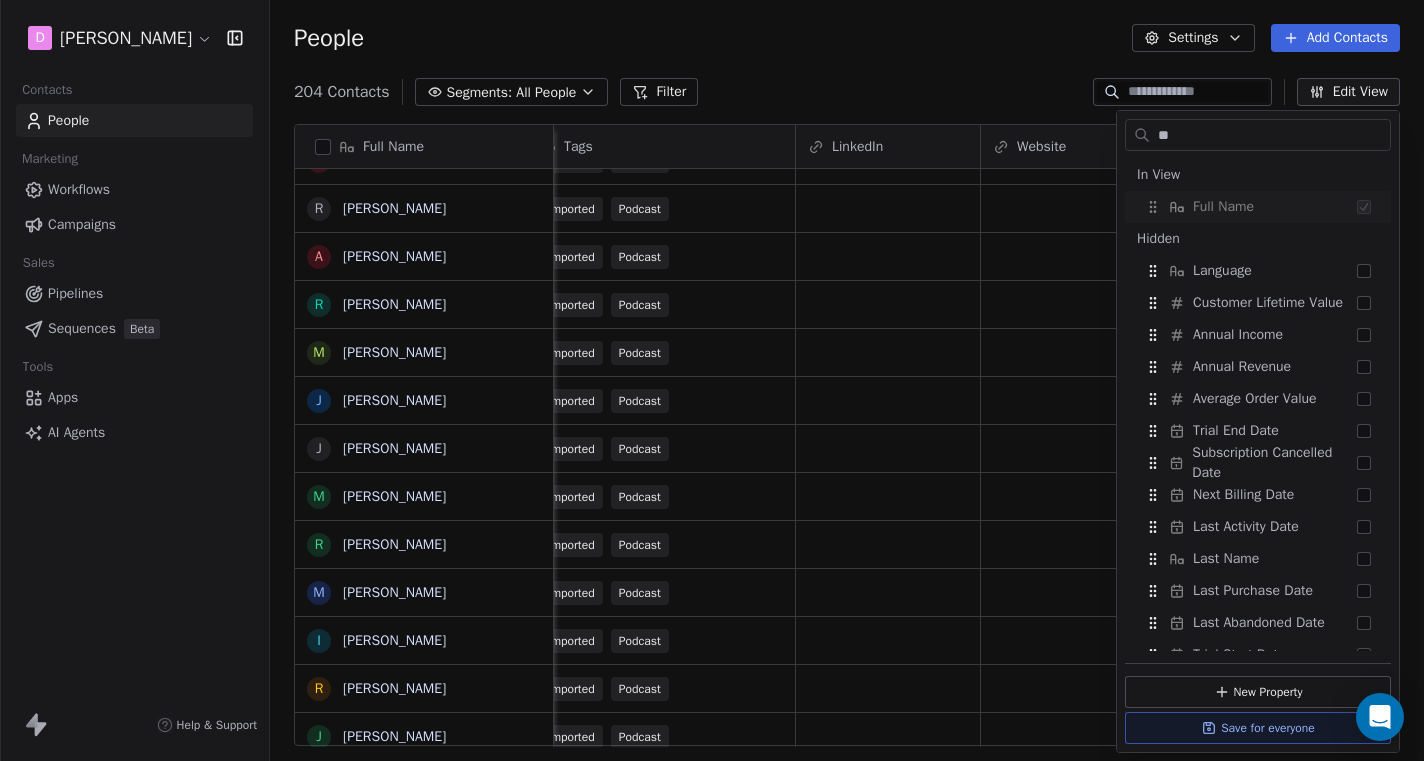type on "*" 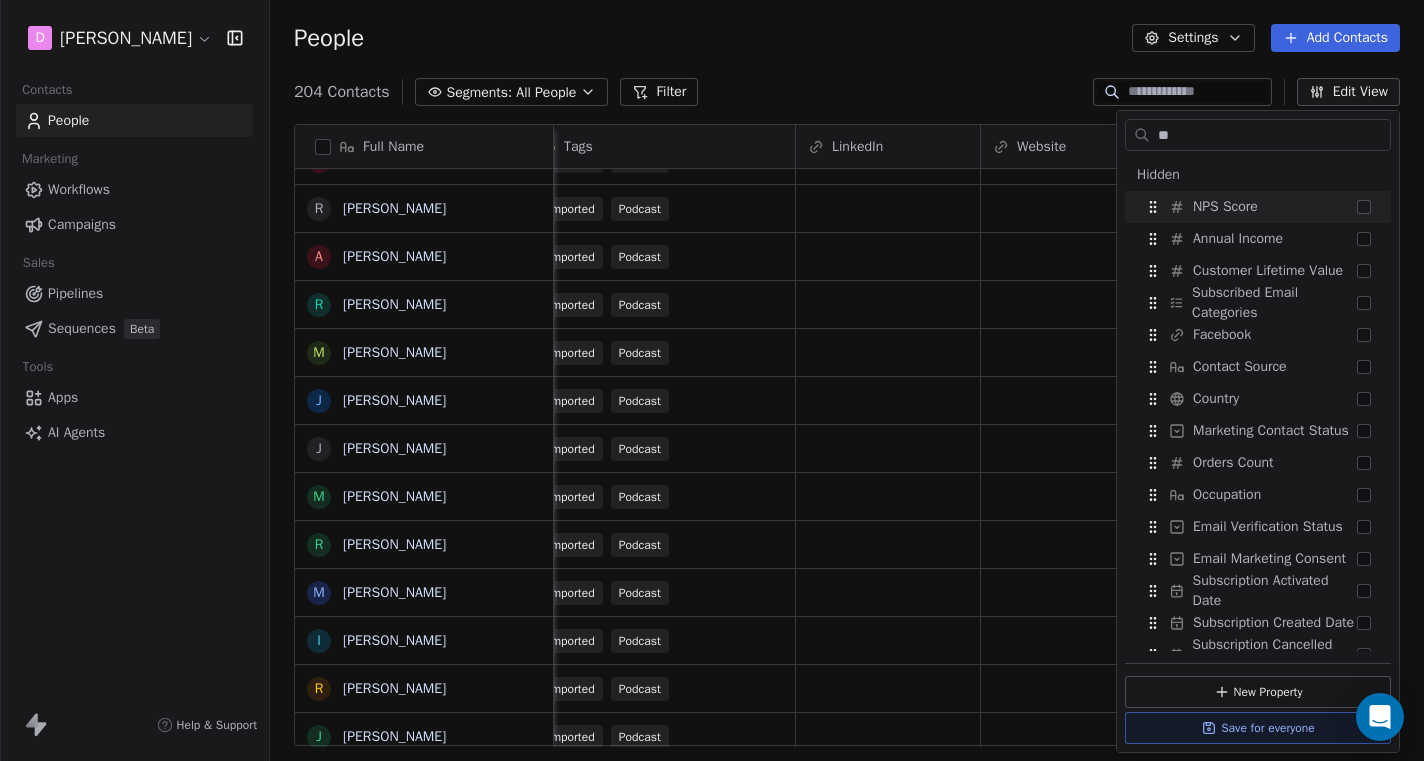 type on "*" 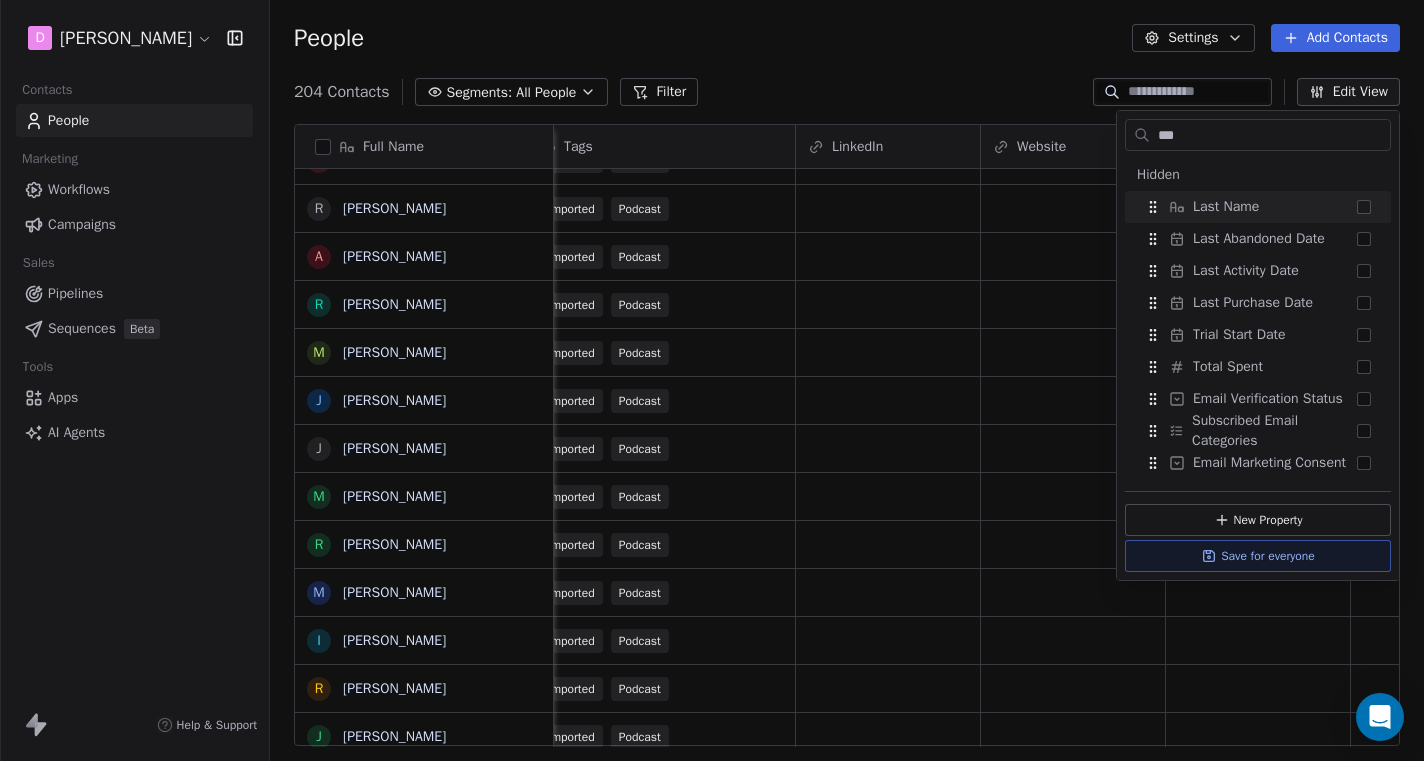 type on "****" 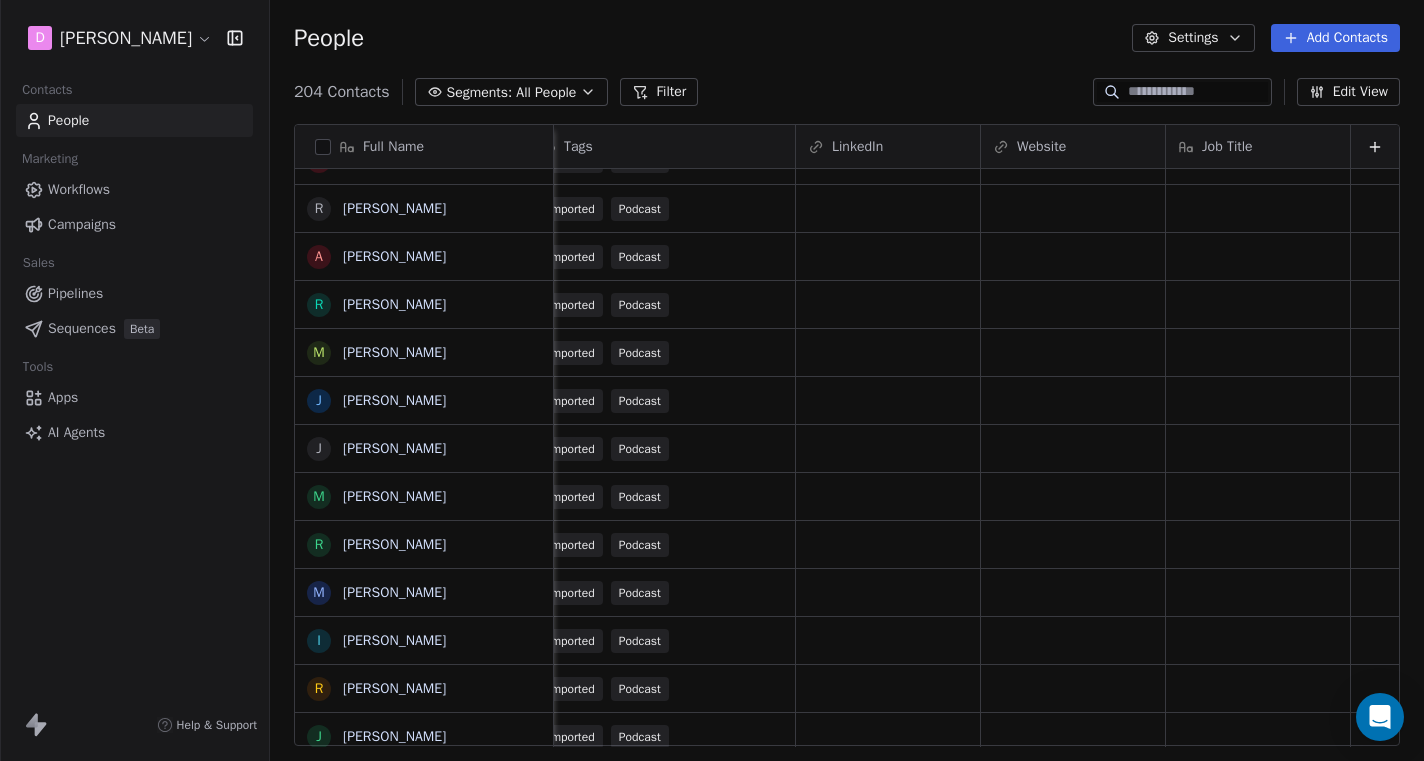 click on "204 Contacts Segments: All People Filter  Edit View" at bounding box center (847, 92) 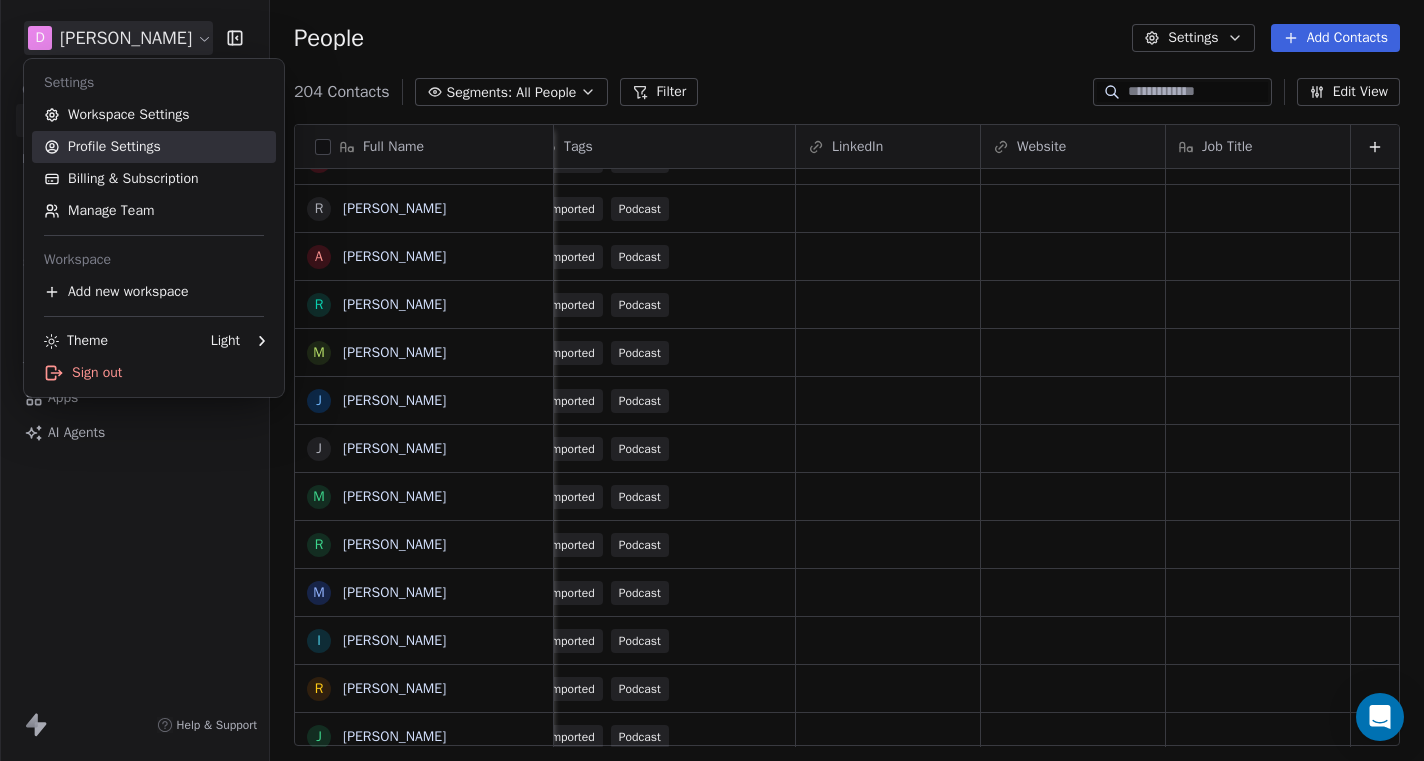 click on "Profile Settings" at bounding box center (154, 147) 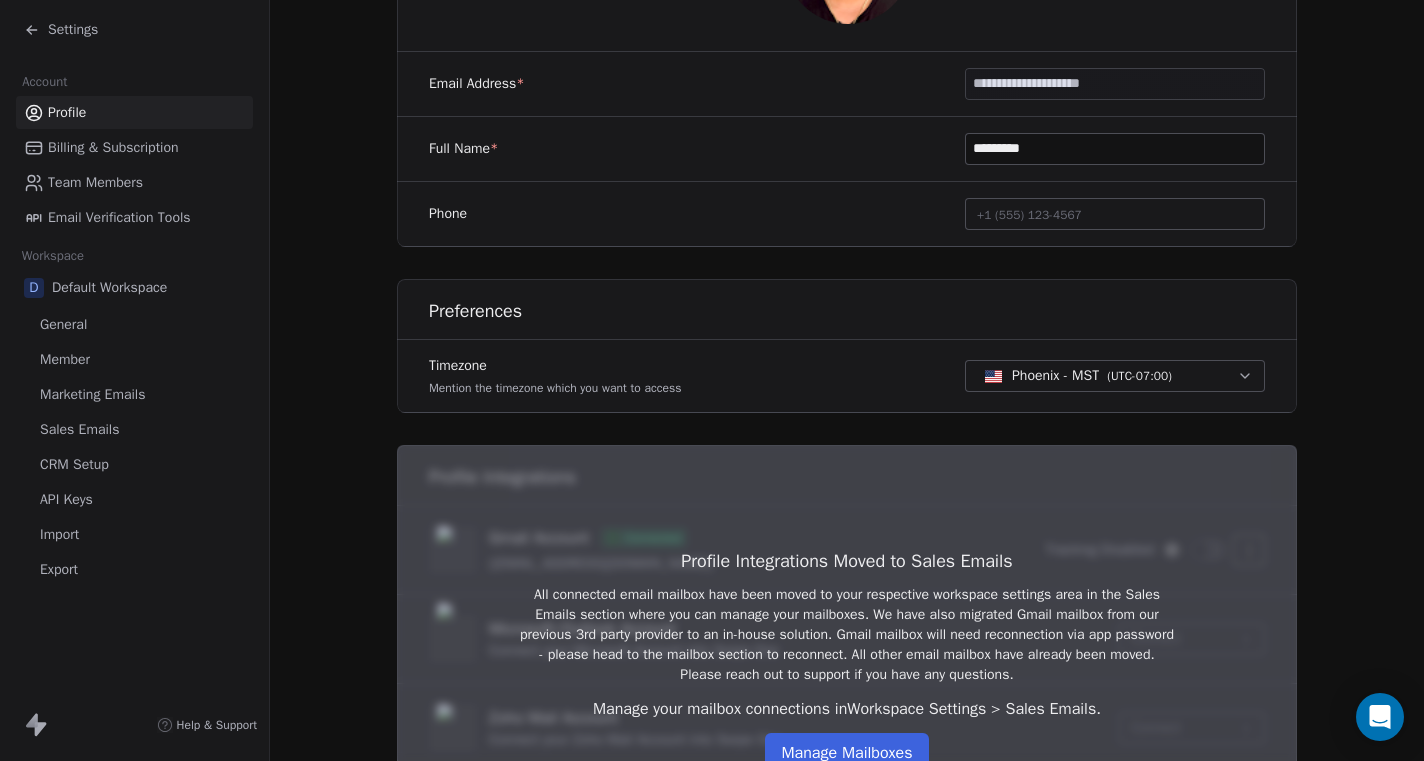 click on "Phoenix - MST" at bounding box center [1055, 376] 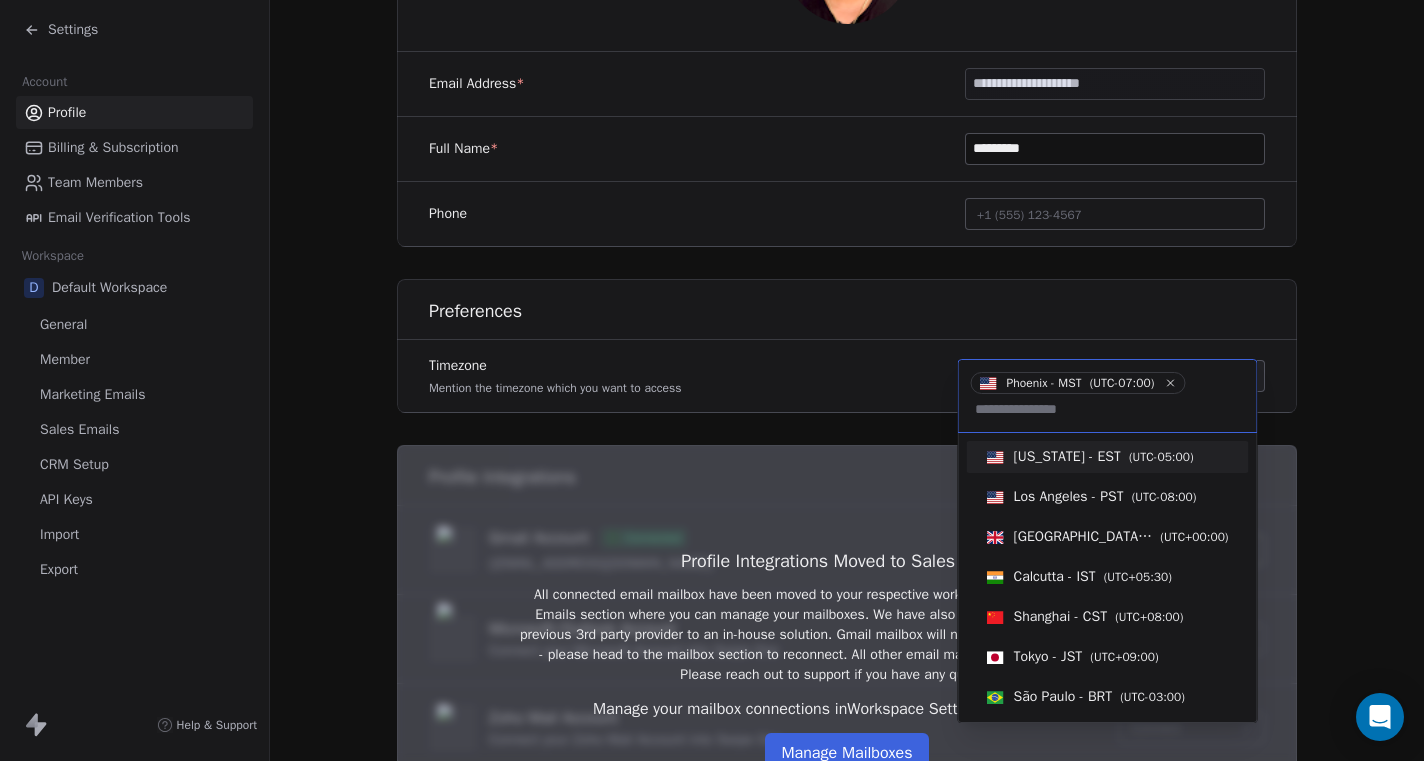 click on "[US_STATE] - EST" at bounding box center (1067, 457) 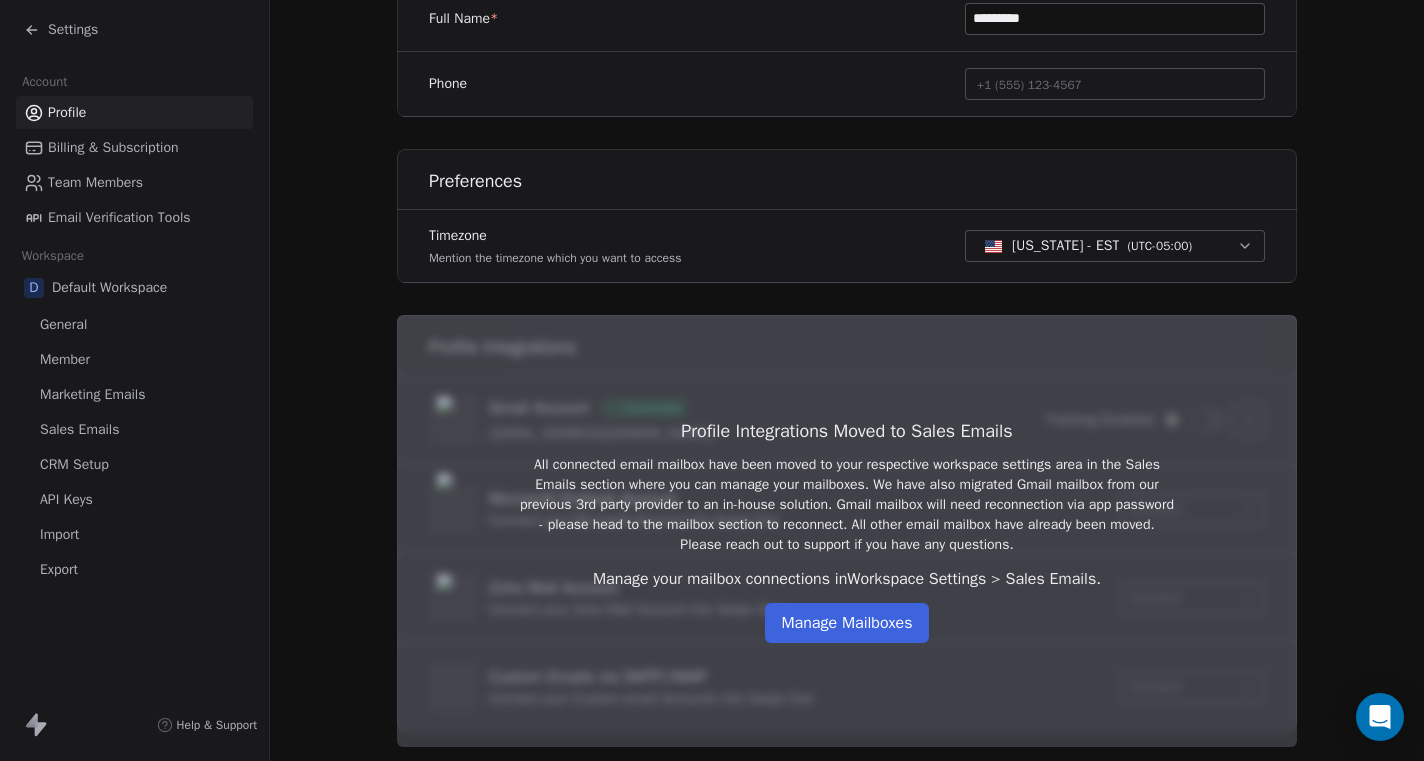 scroll, scrollTop: 513, scrollLeft: 0, axis: vertical 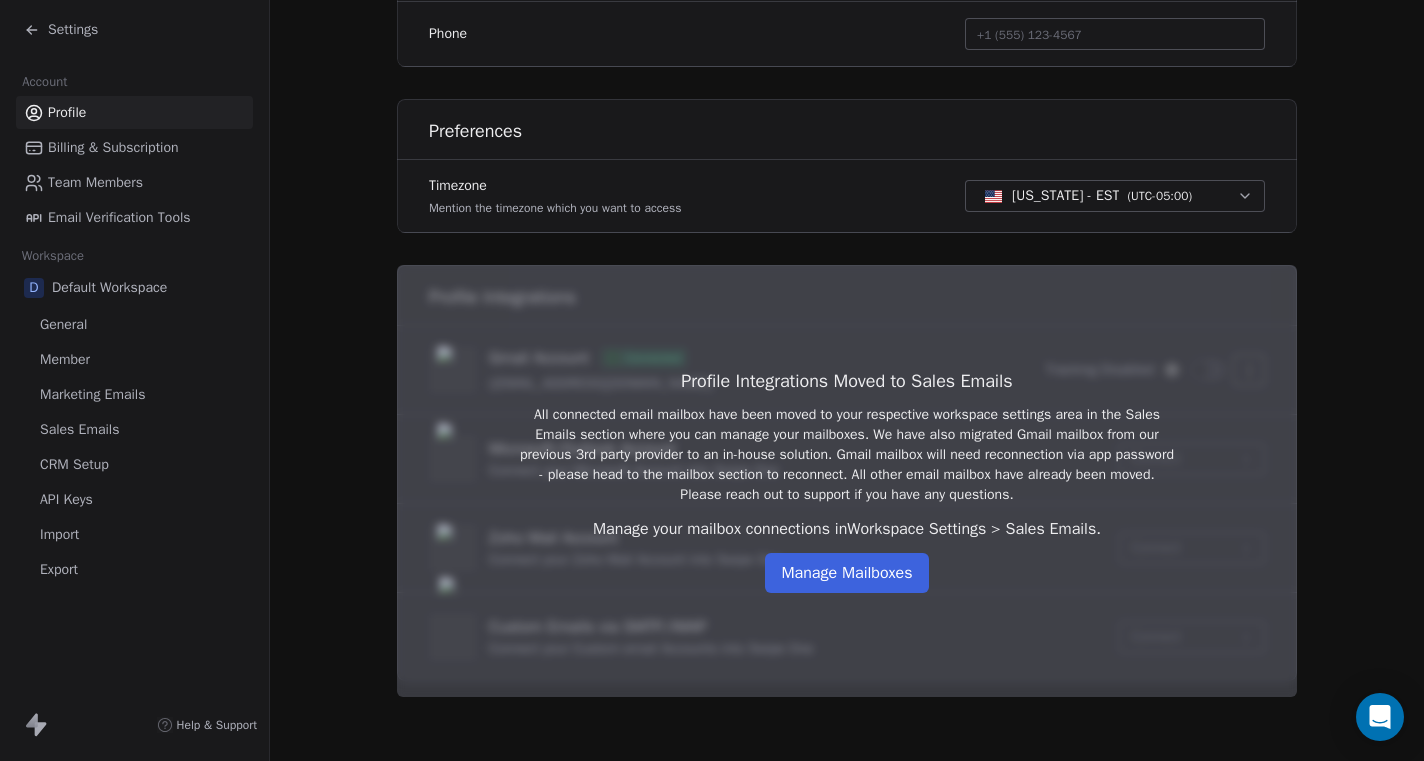click on "Manage Mailboxes" at bounding box center [846, 573] 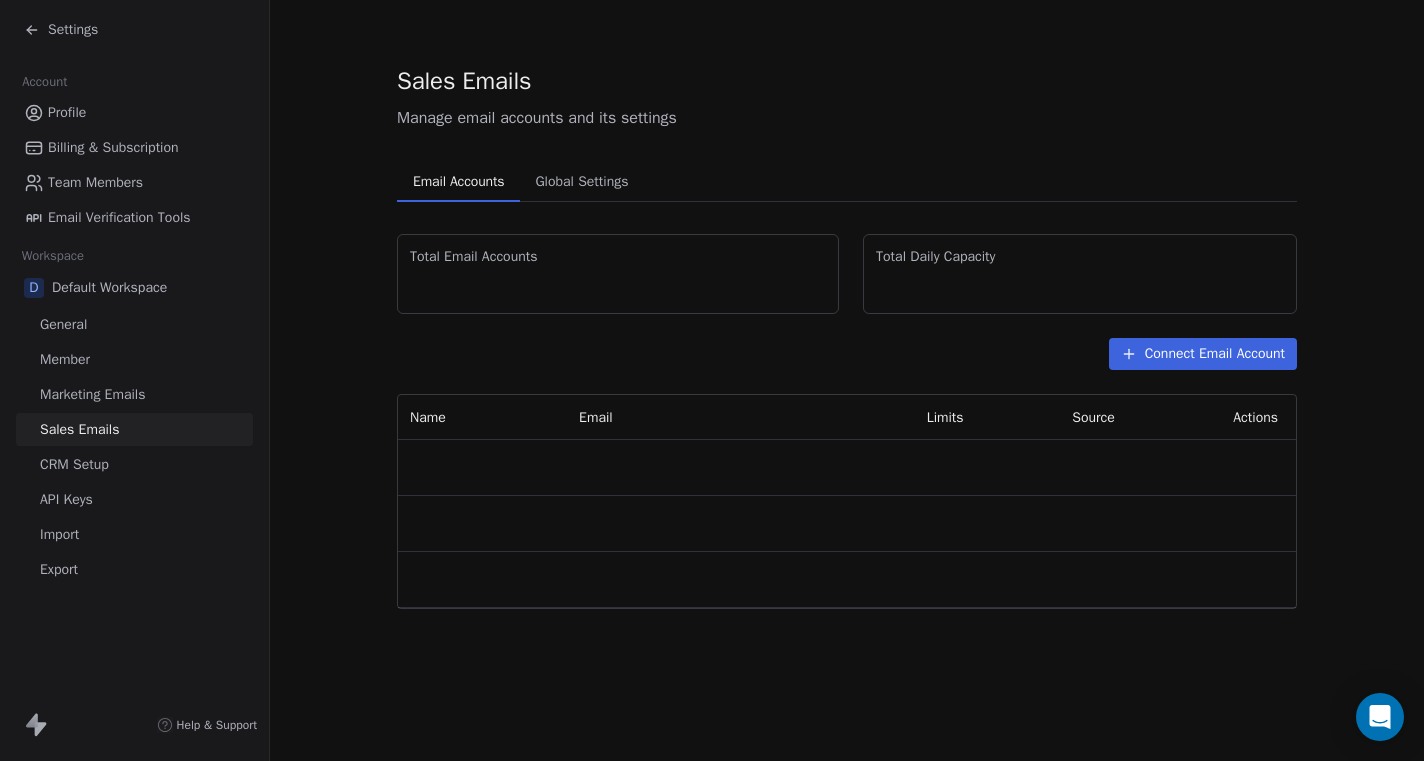 scroll, scrollTop: 0, scrollLeft: 0, axis: both 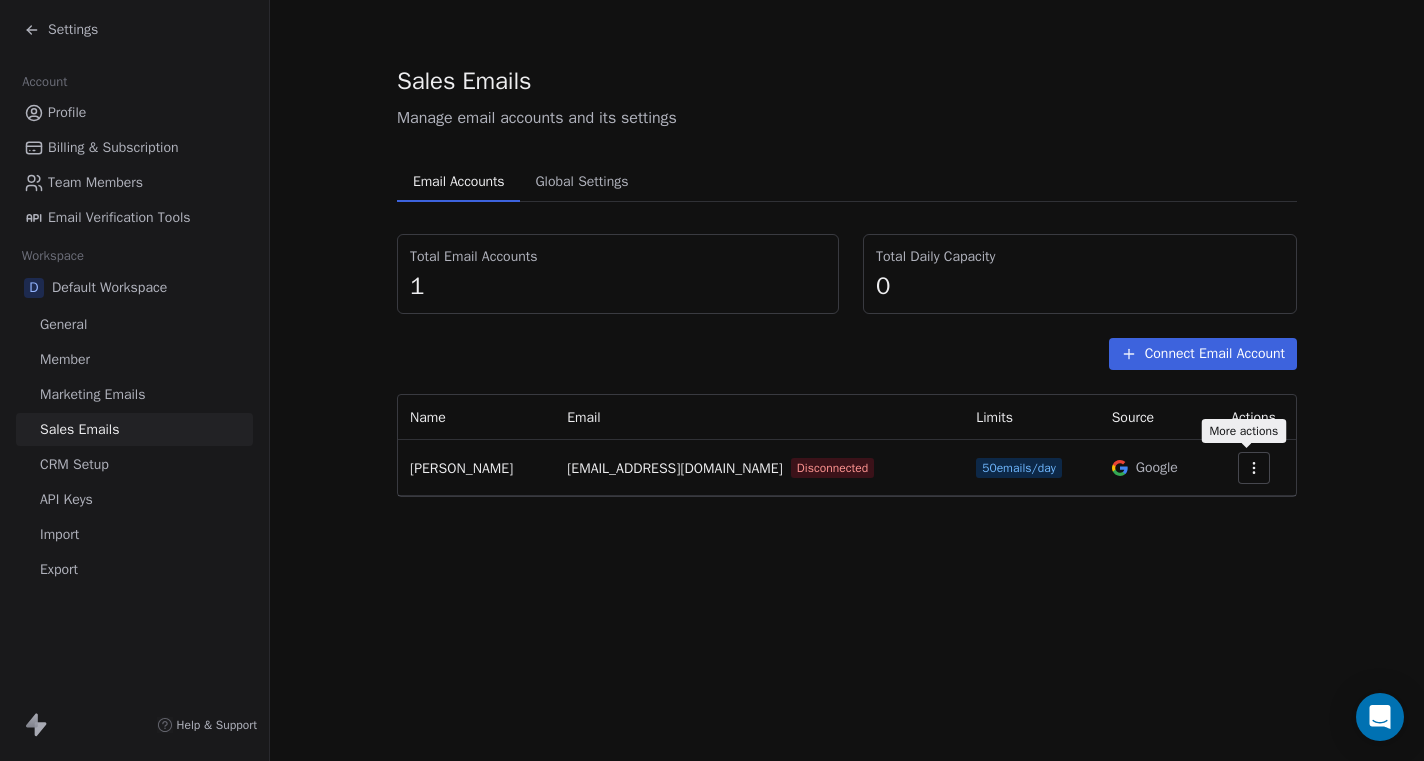 click 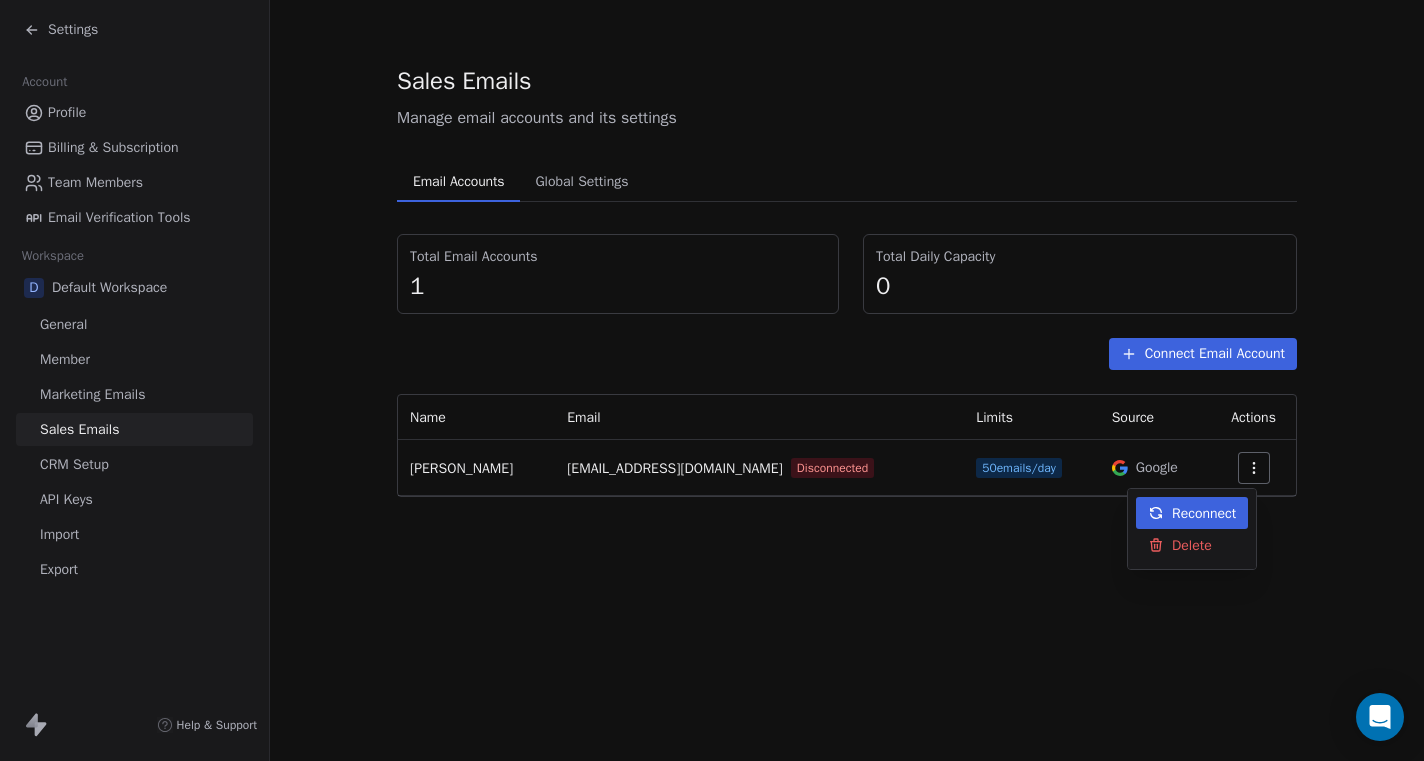 click on "Reconnect" at bounding box center (1204, 513) 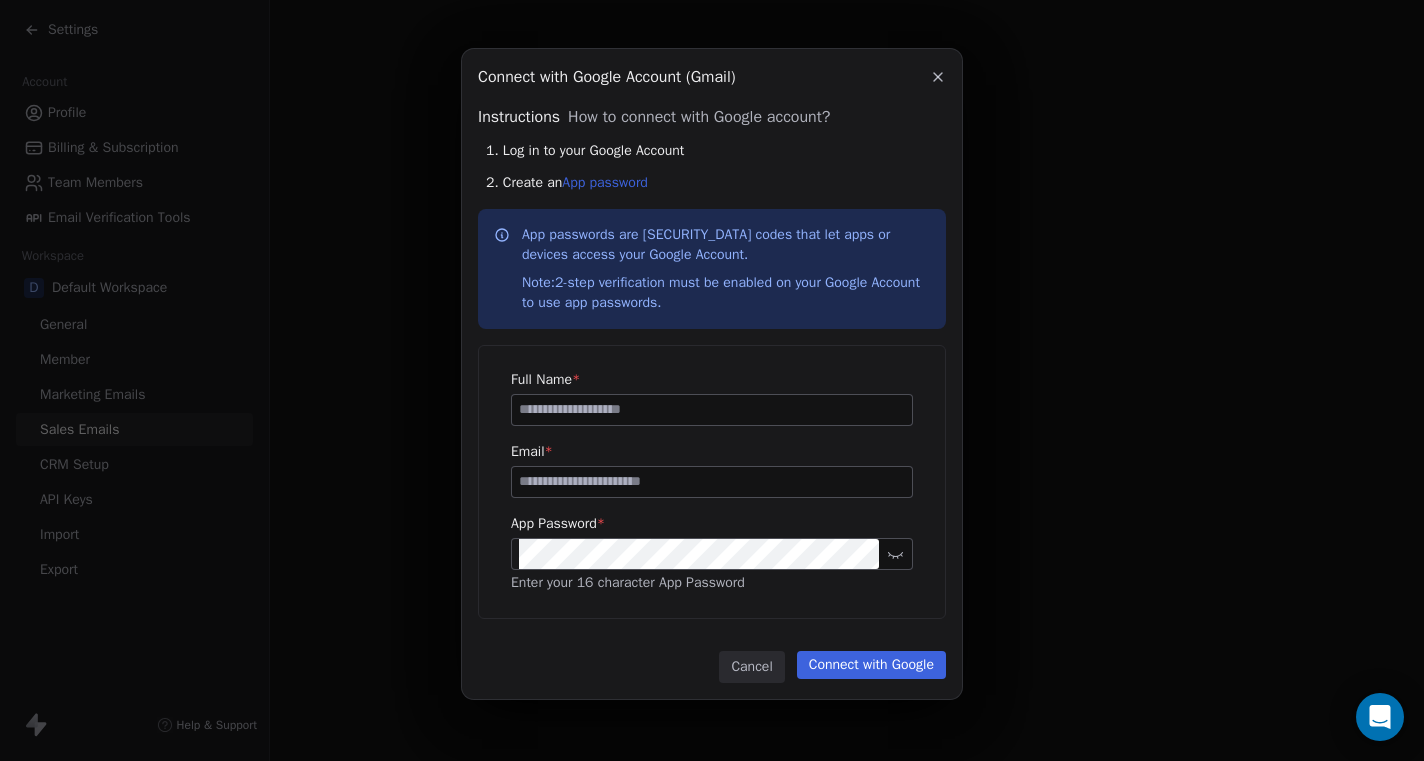 click on "Connect with Google Account (Gmail) Connect with Google Account (Gmail) Instructions How to connect with Google account? 1. Log in to your Google Account 2. Create an  App password App passwords are [SECURITY_DATA] codes that let apps or devices access your Google Account. Note:  2-step verification must be enabled on your Google Account to use app passwords. Full Name  * Email  * App Password  * Enter your 16 character App Password Cancel  Connect with Google" at bounding box center [712, 381] 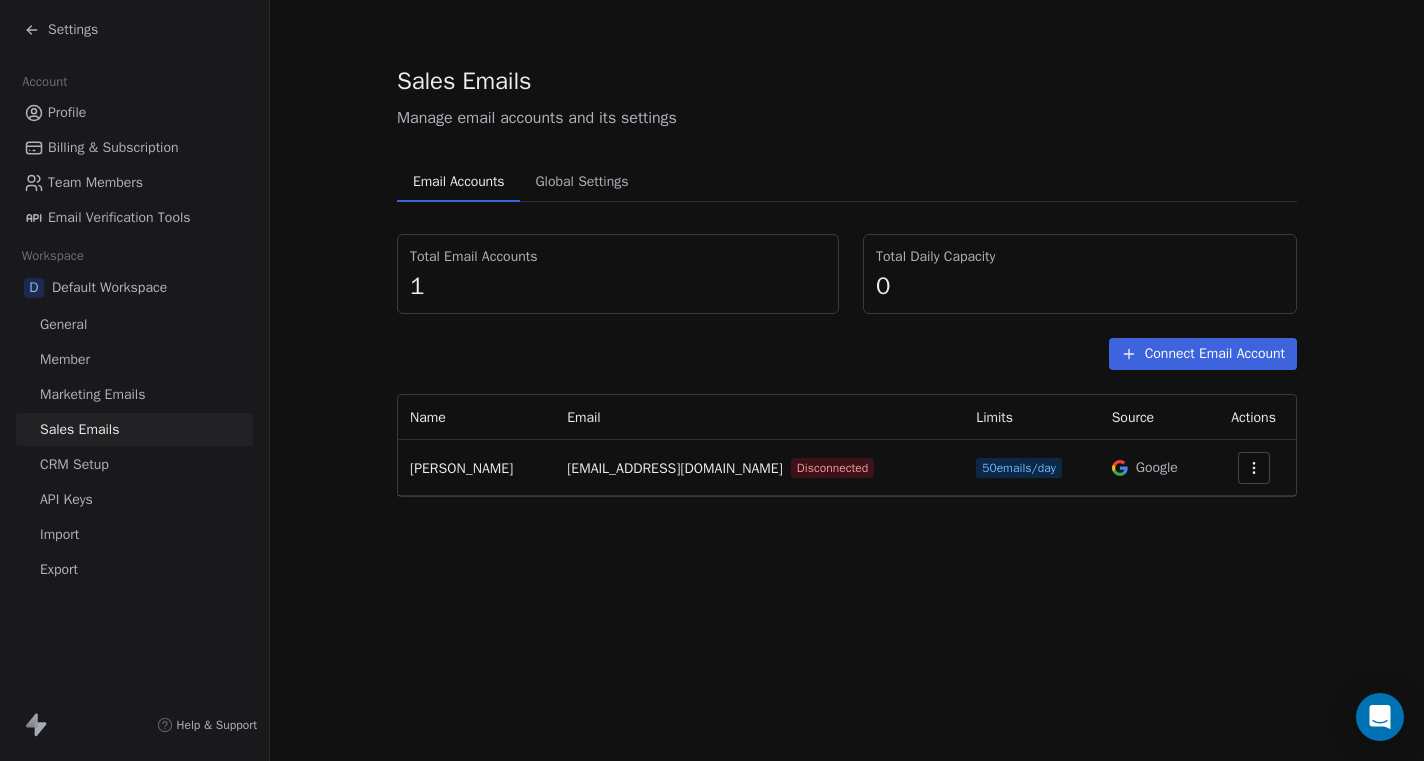 click on "CRM Setup" at bounding box center (74, 464) 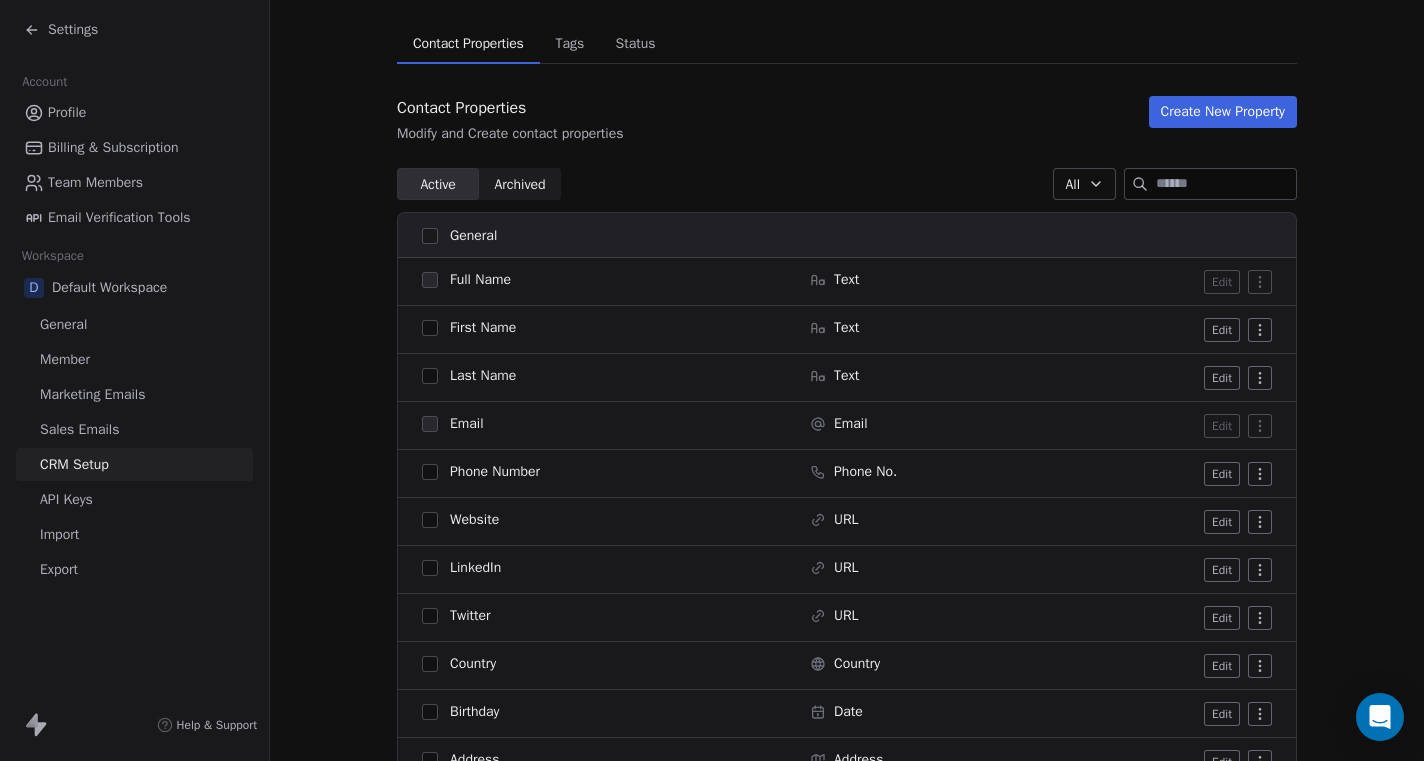 scroll, scrollTop: 72, scrollLeft: 0, axis: vertical 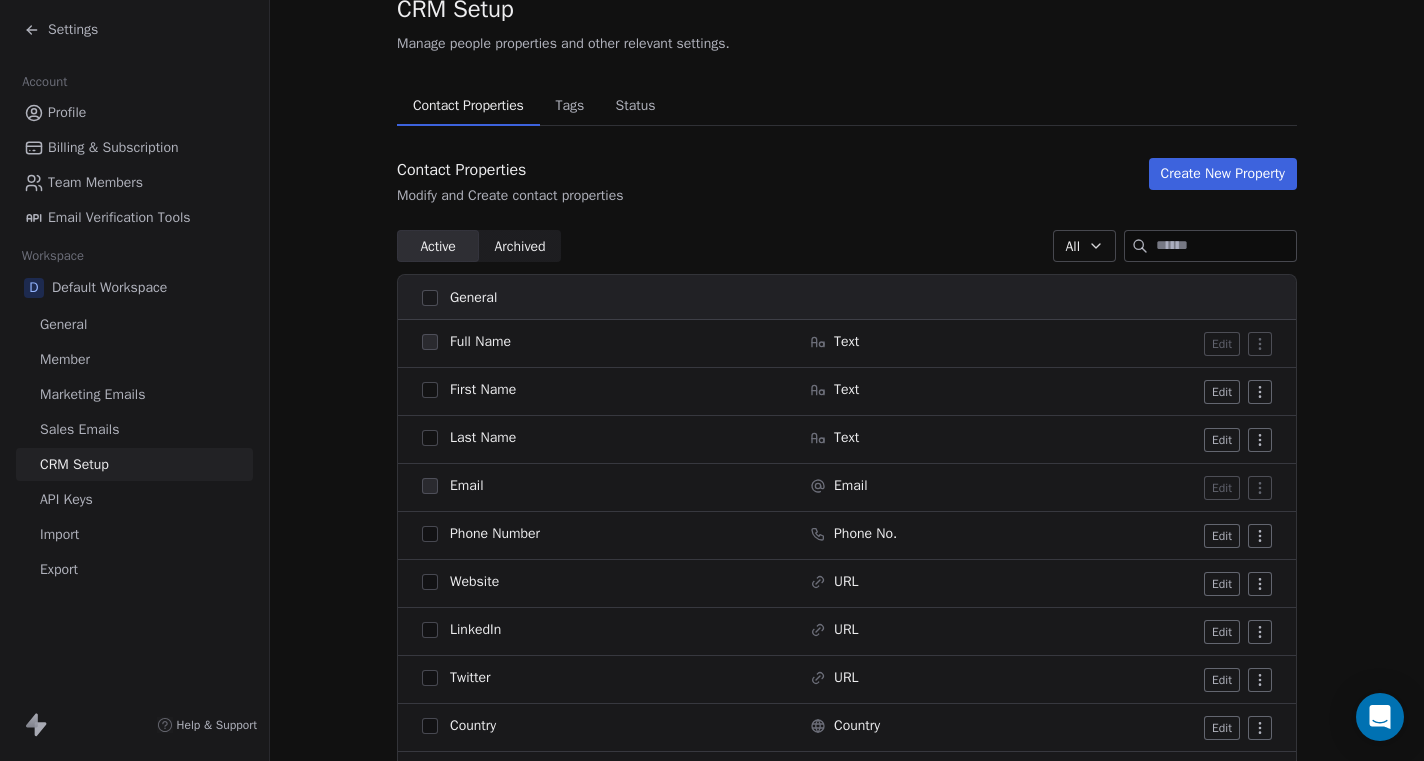 click on "API Keys" at bounding box center [66, 499] 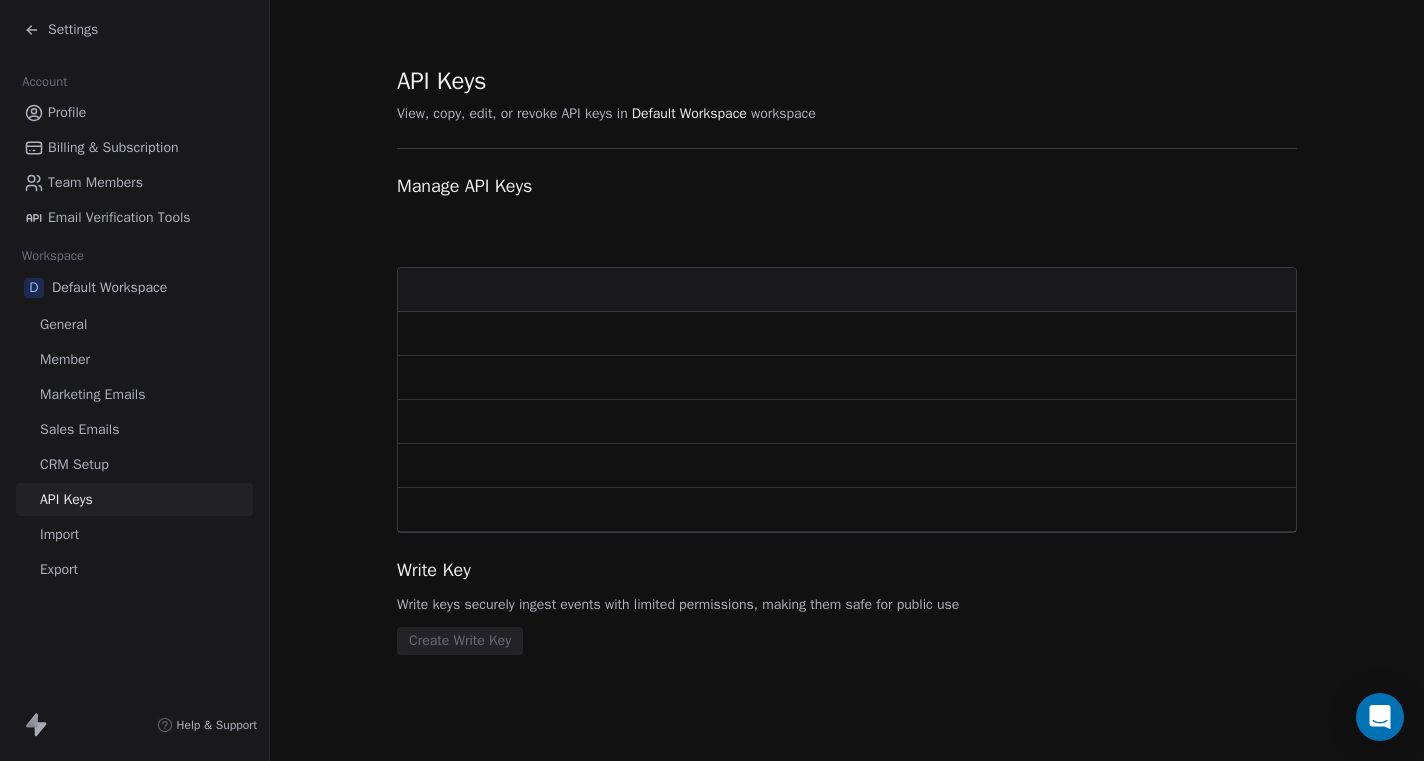scroll, scrollTop: 0, scrollLeft: 0, axis: both 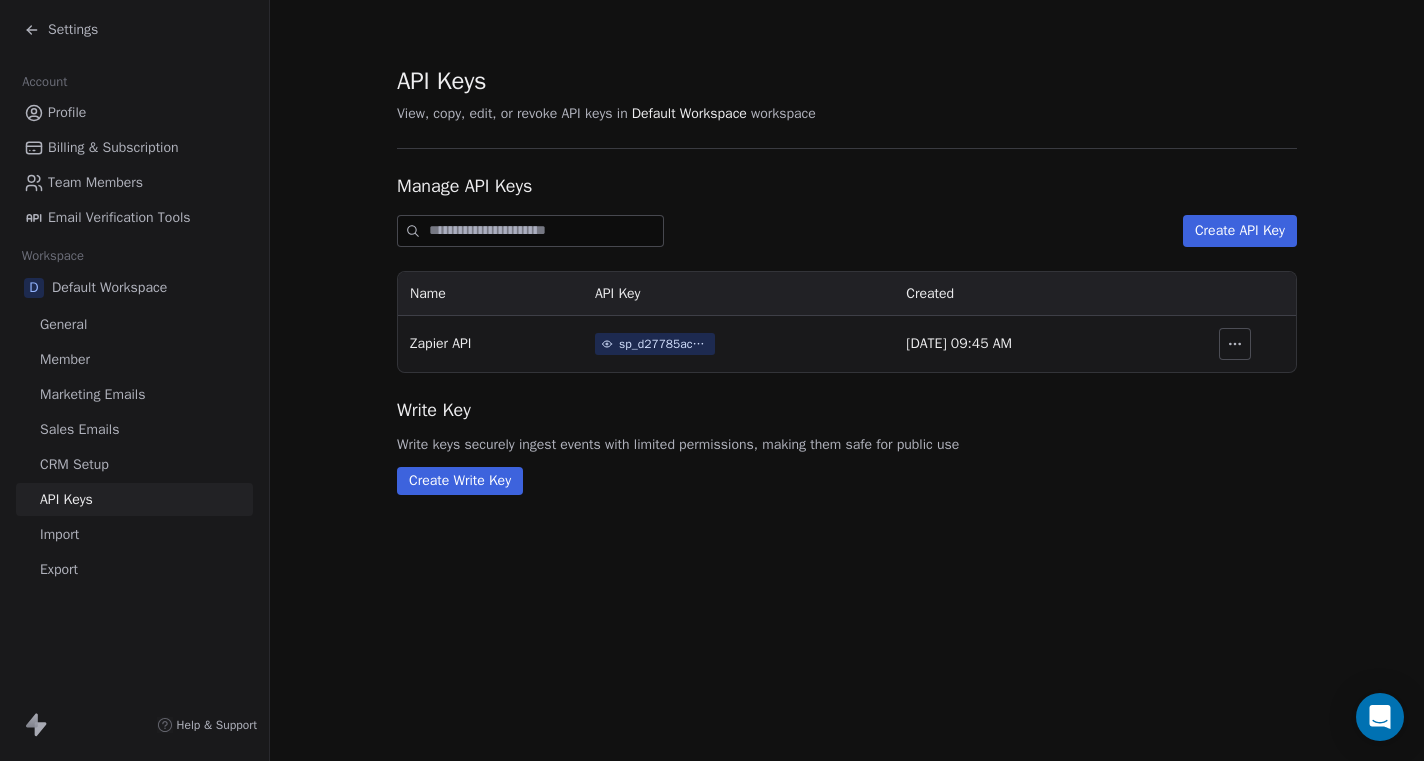 click on "Sales Emails" at bounding box center (79, 429) 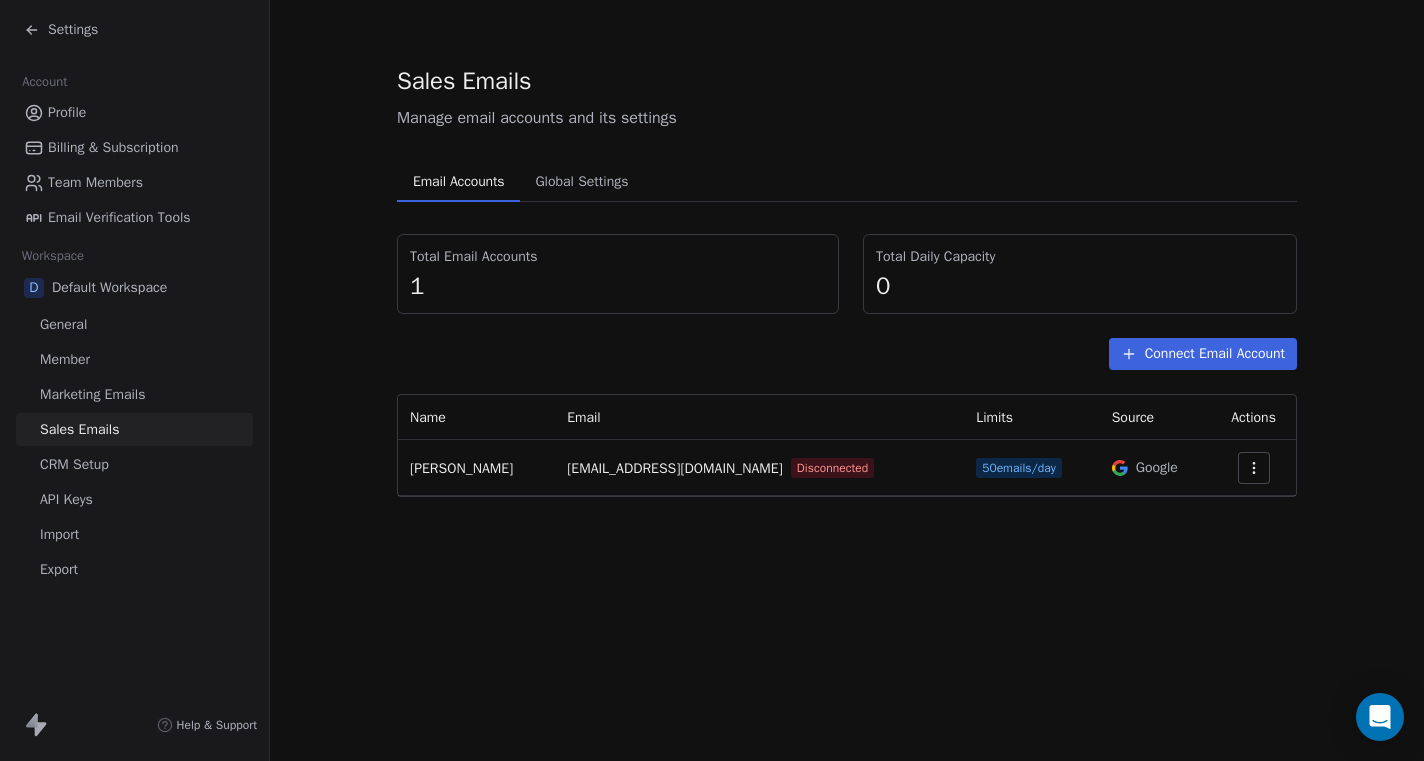 click on "Marketing Emails" at bounding box center [92, 394] 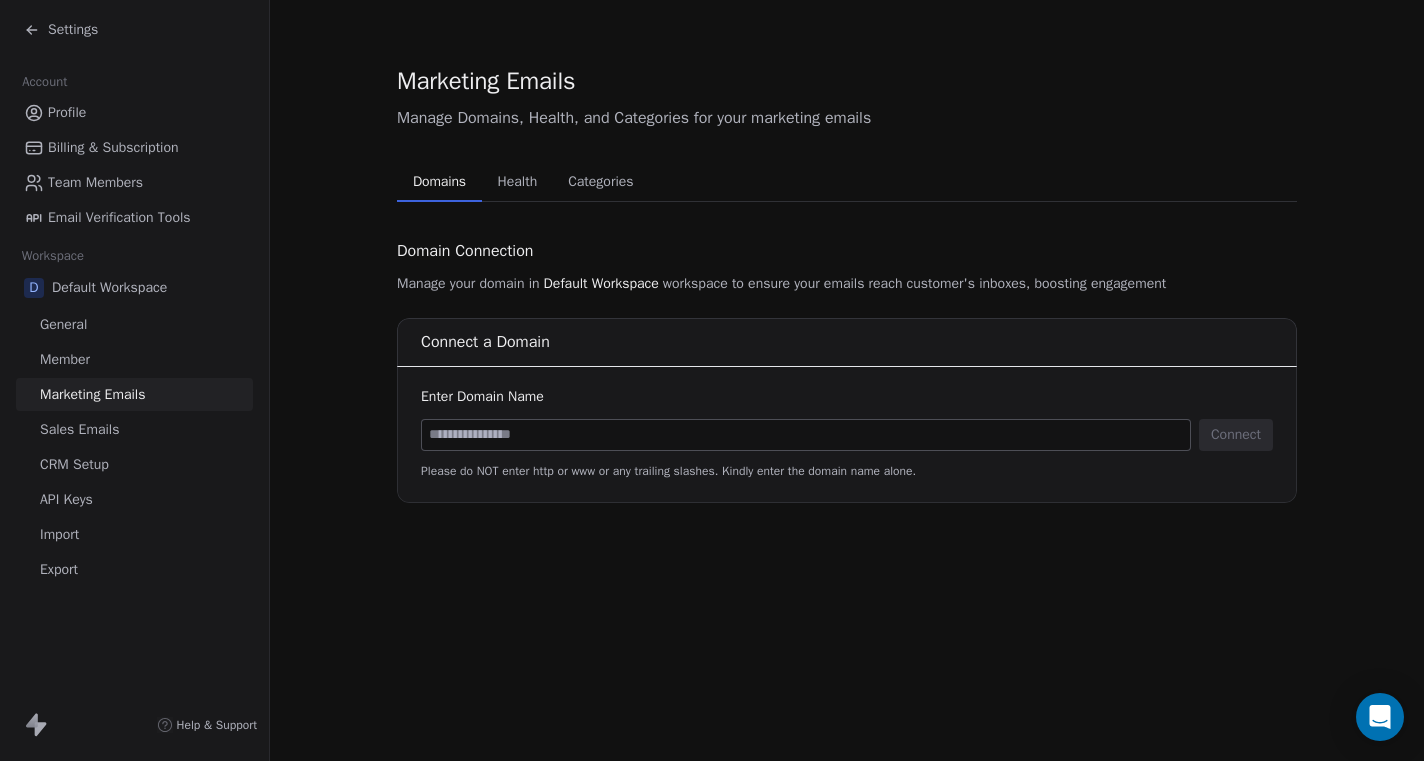 click on "Sales Emails" at bounding box center [134, 429] 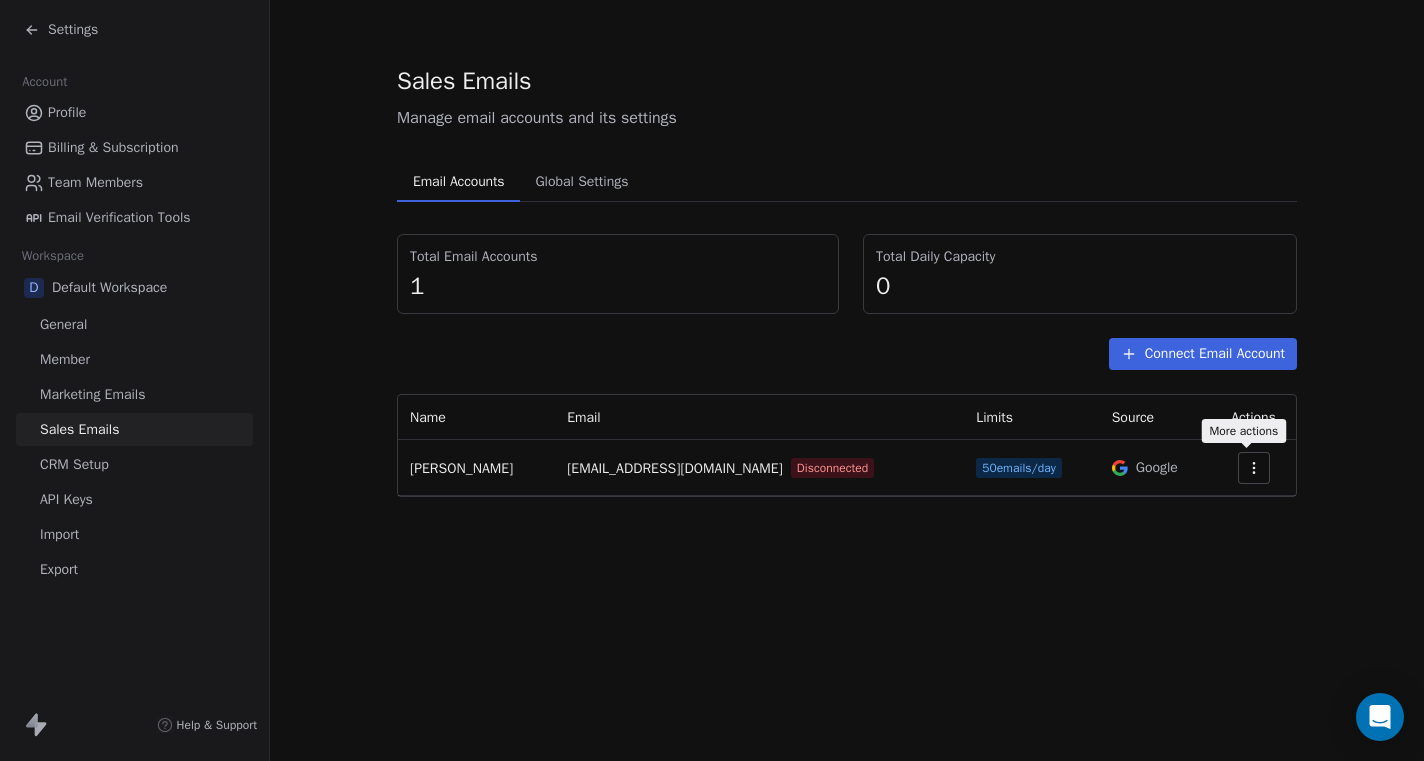 click 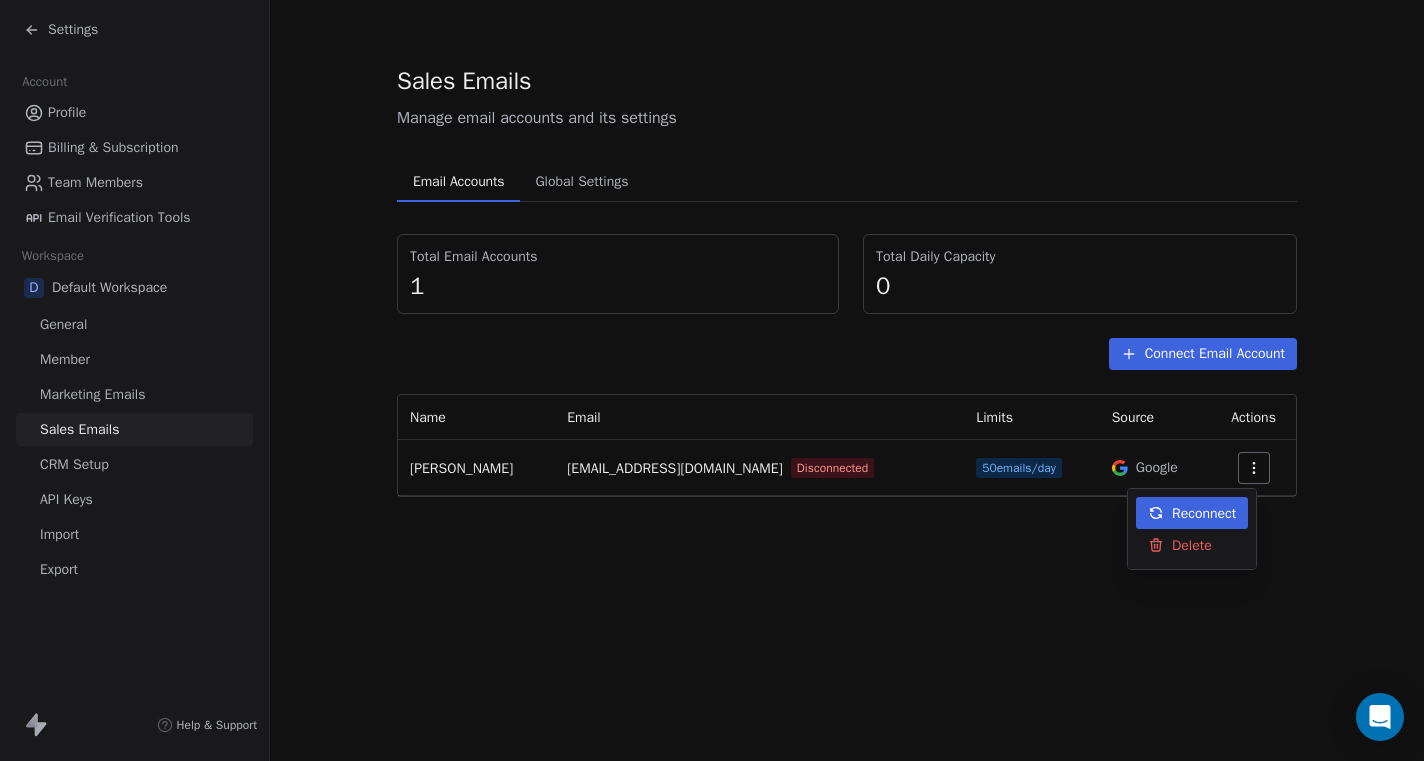 click on "Reconnect" at bounding box center [1204, 513] 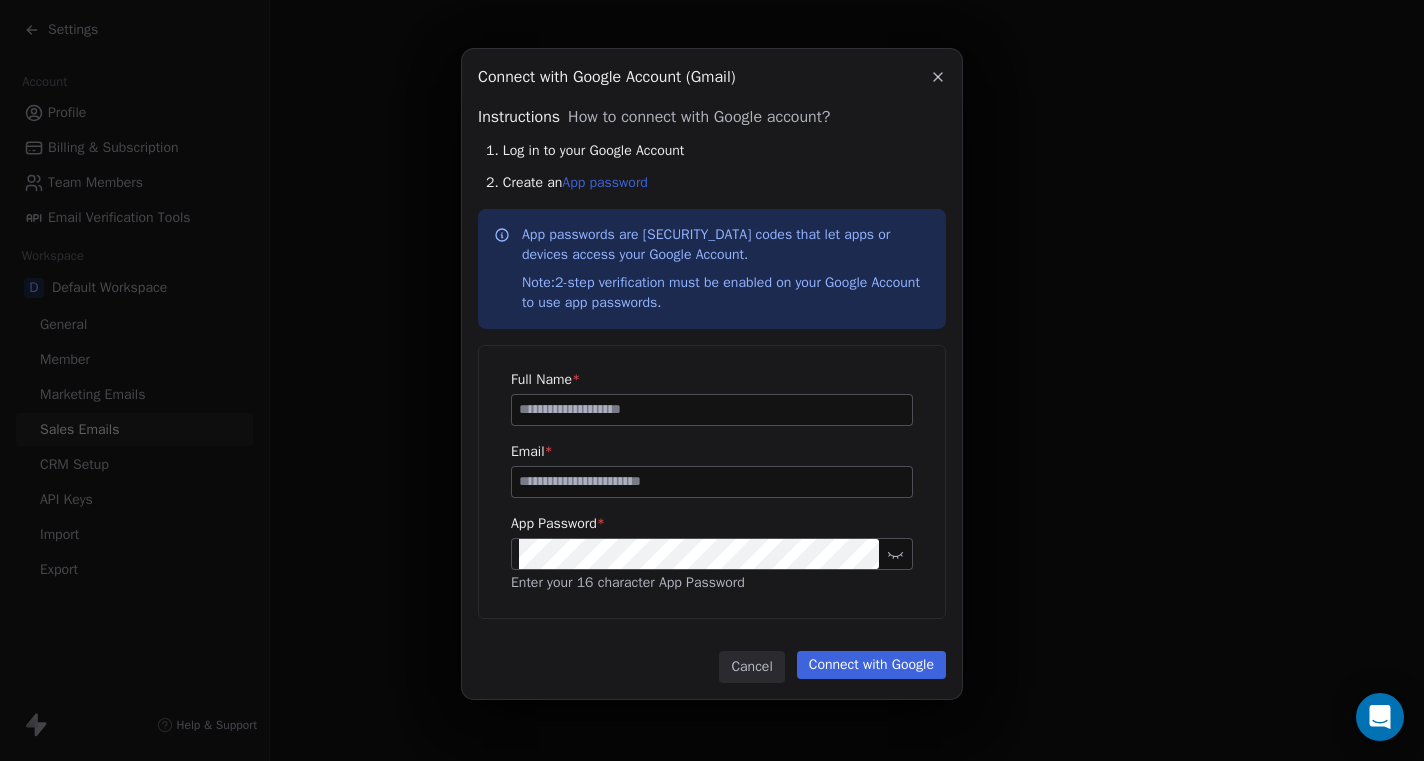 type 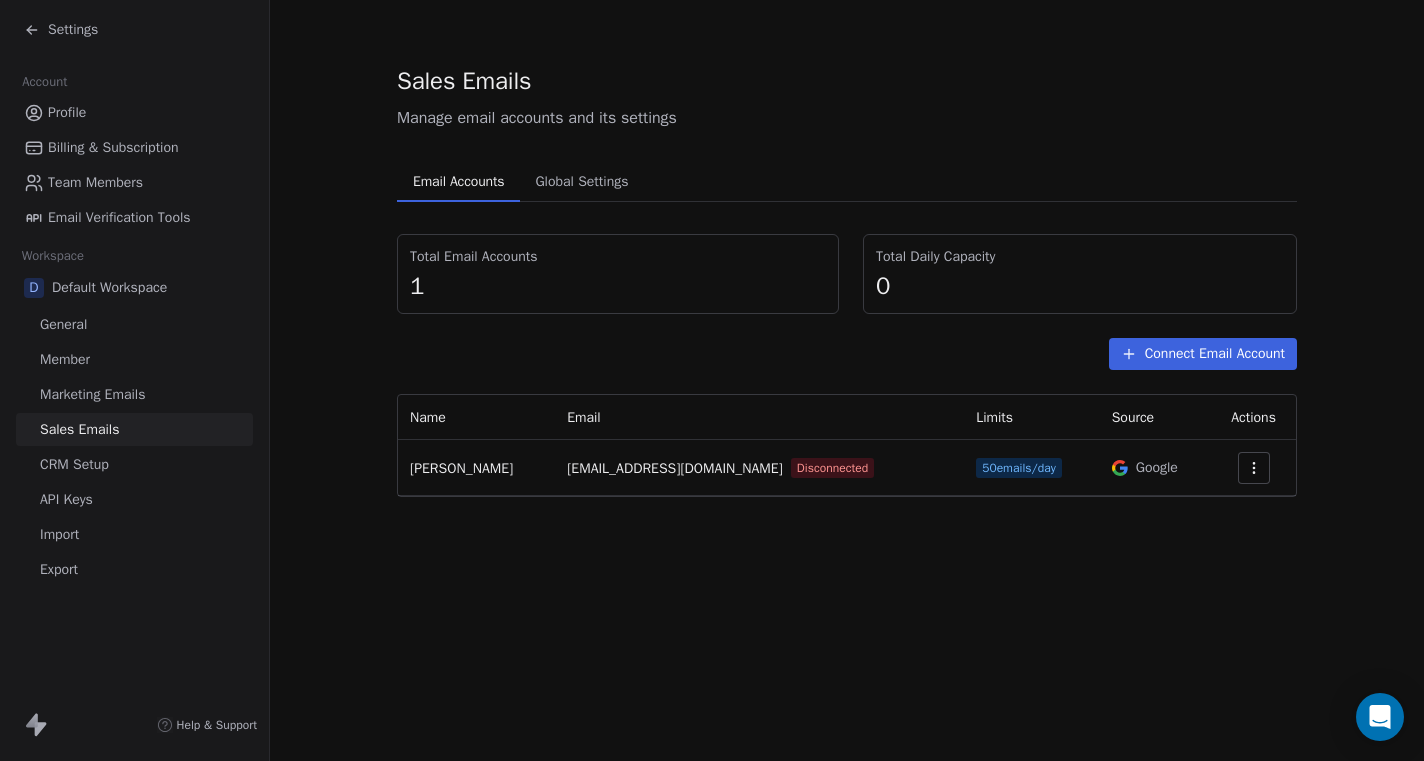 click on "Settings" at bounding box center (61, 30) 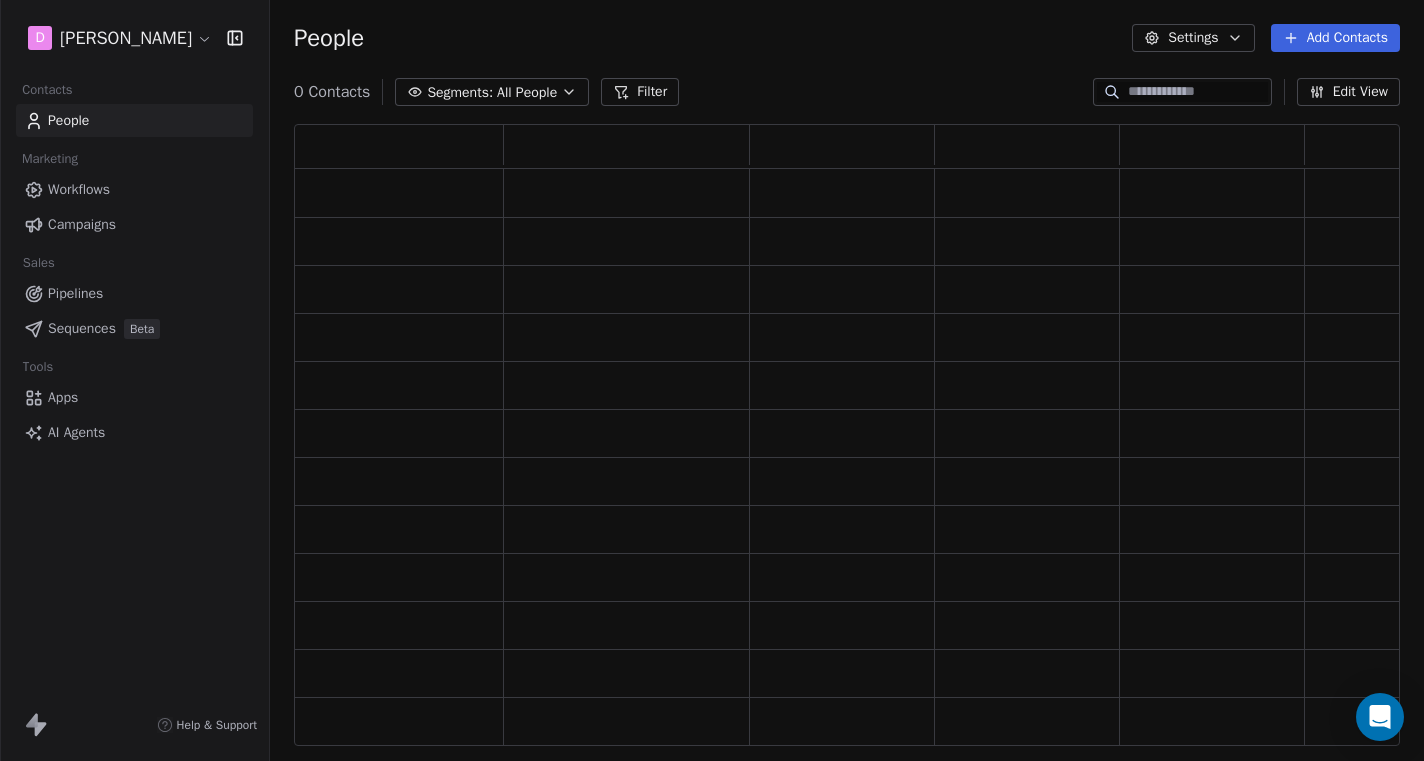 scroll, scrollTop: 16, scrollLeft: 16, axis: both 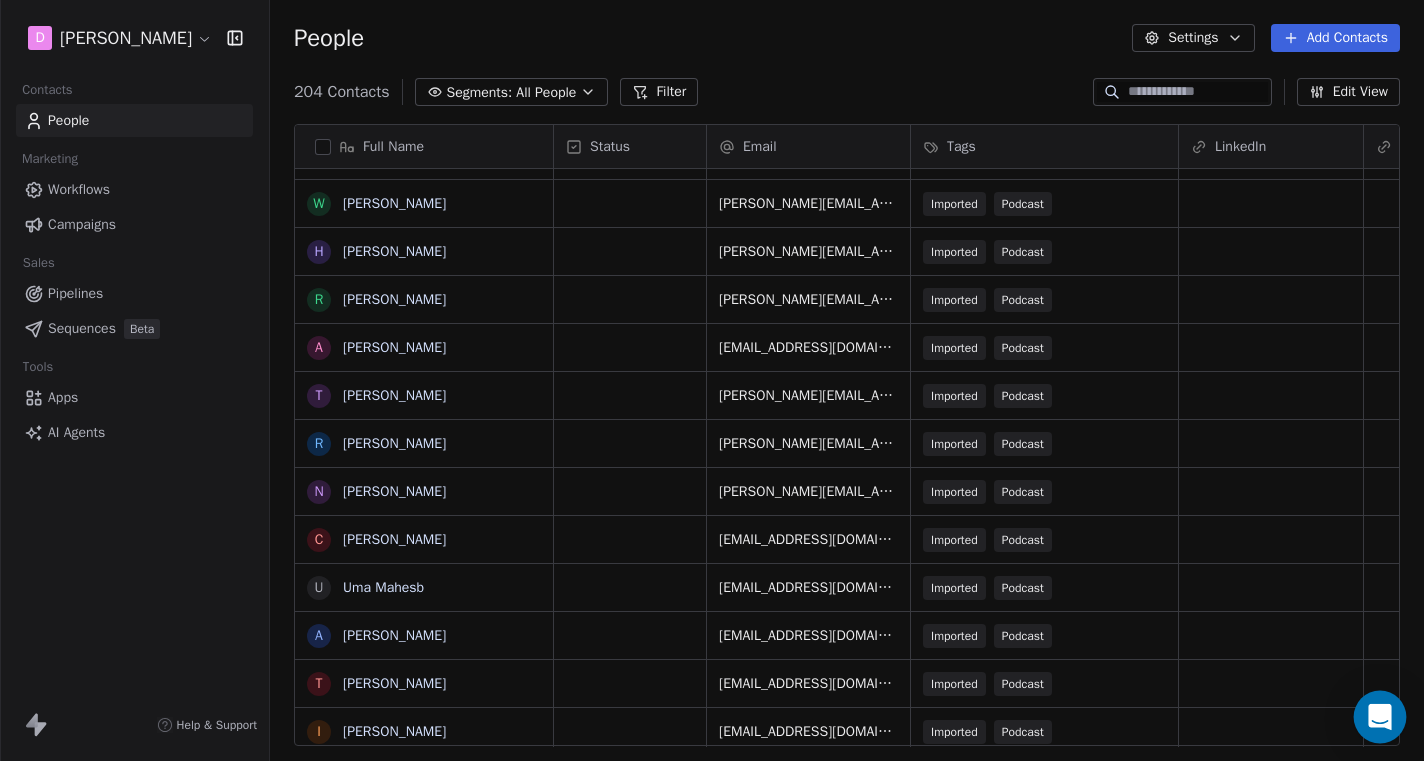 click 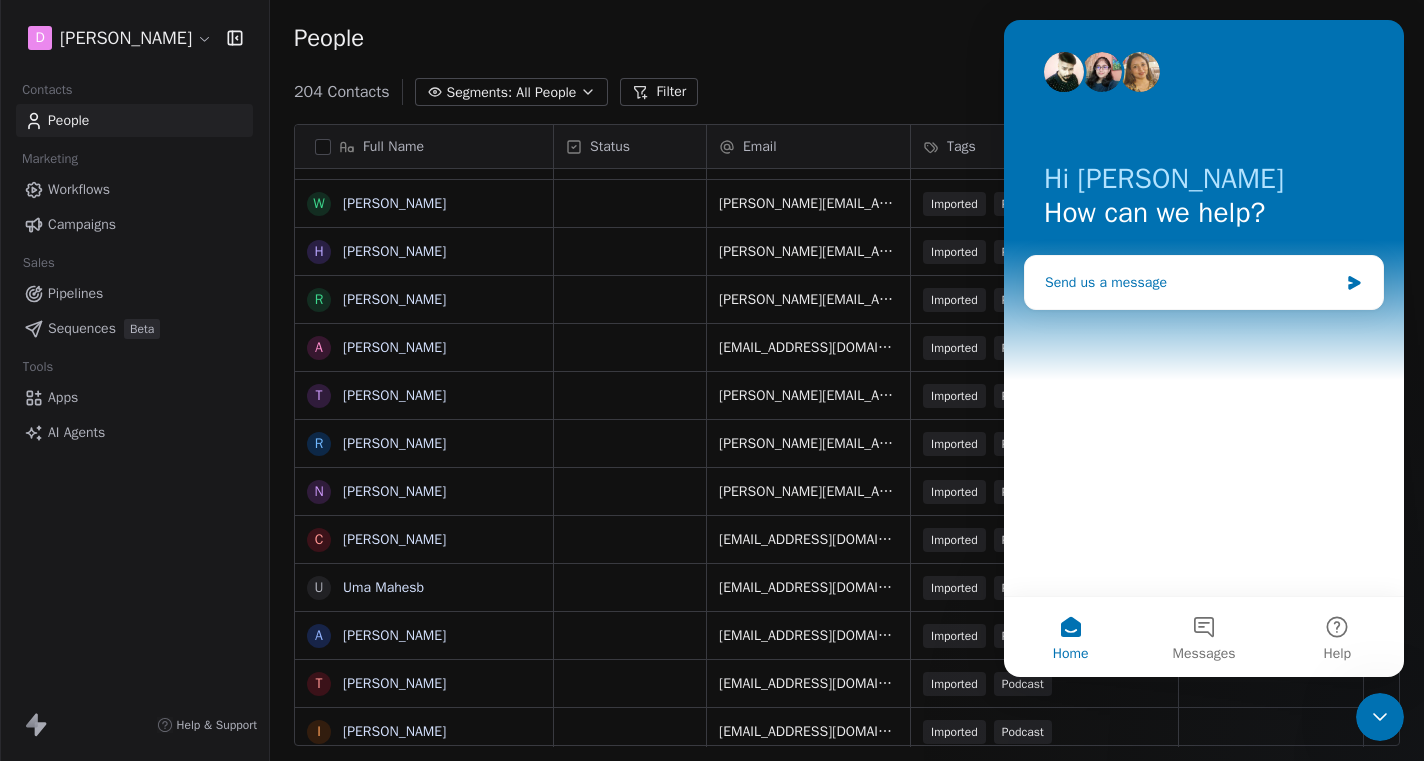 click on "Send us a message" at bounding box center [1191, 282] 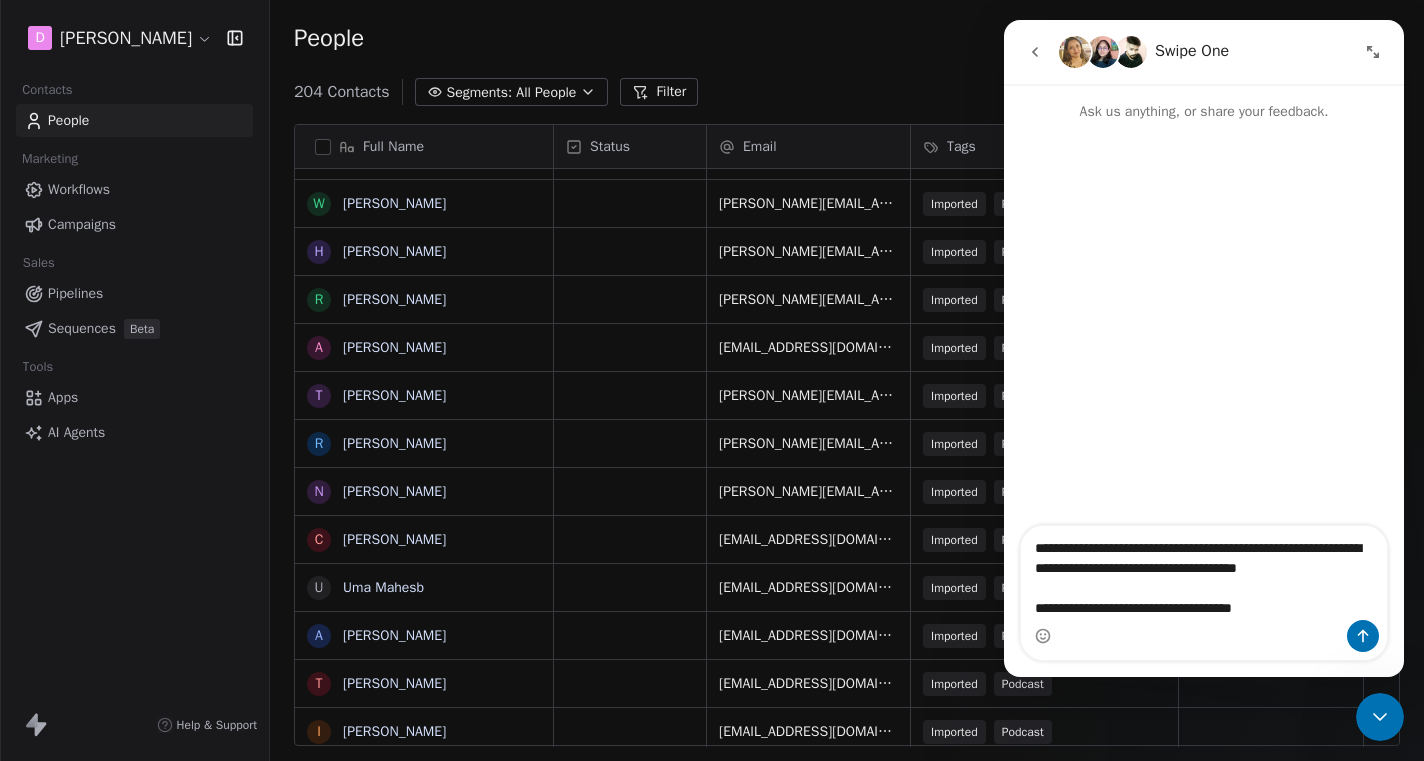 type on "**********" 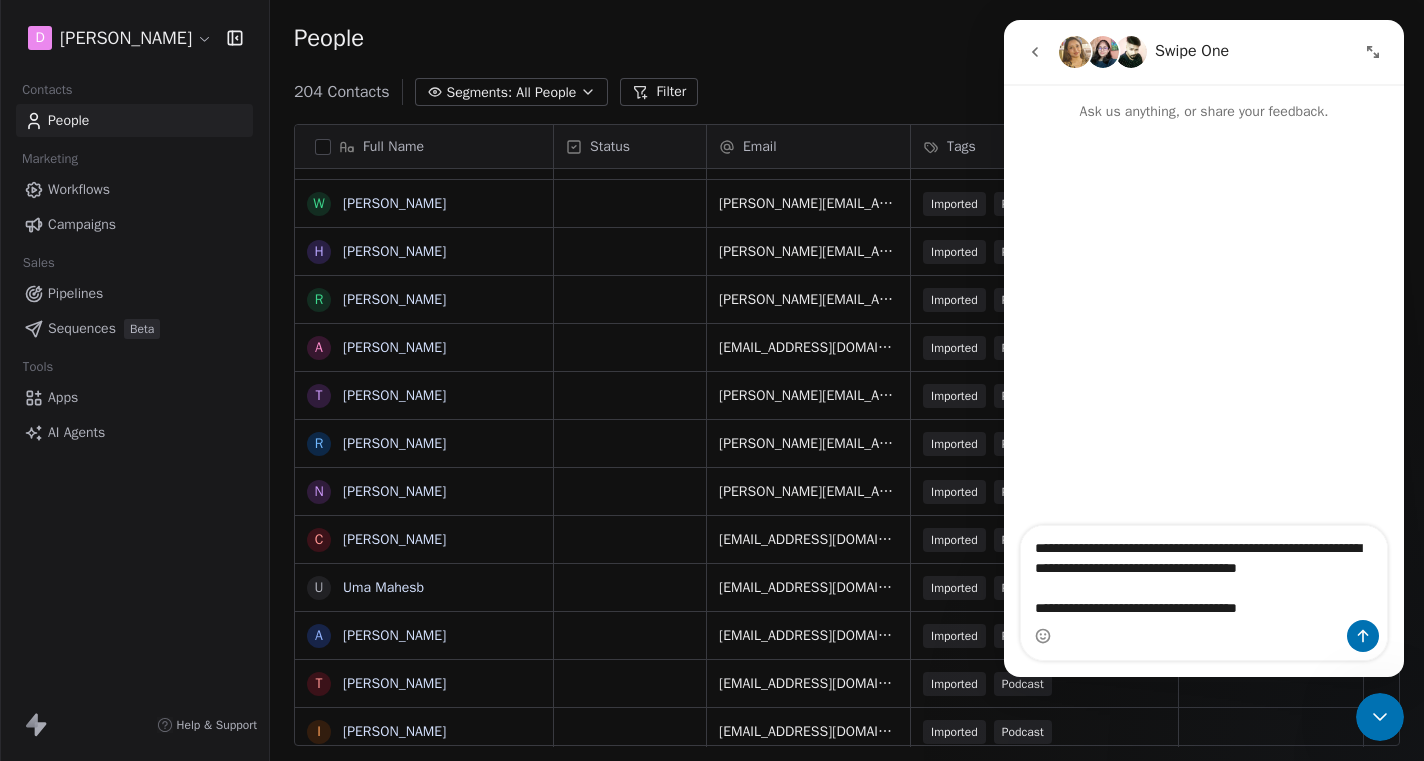 type 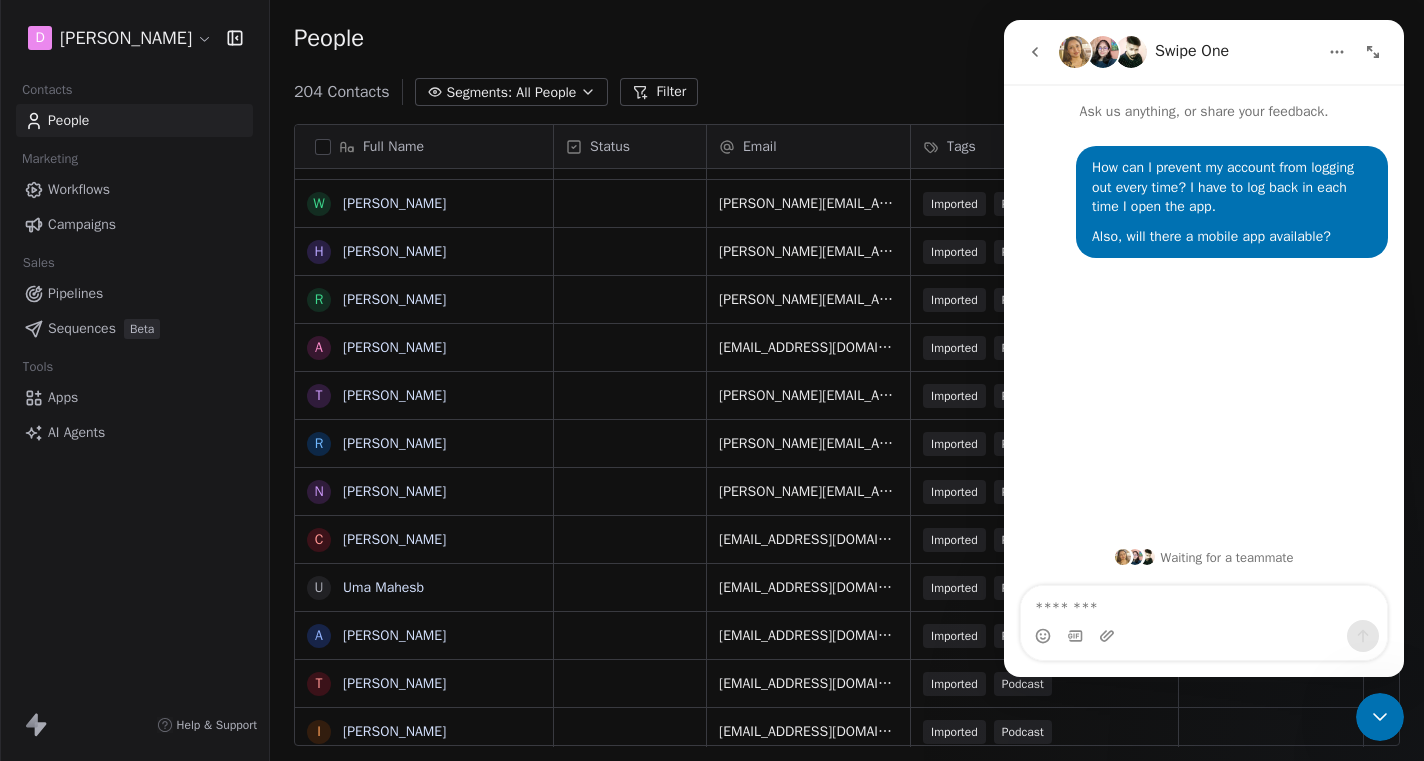 click on "Pipelines" at bounding box center [75, 293] 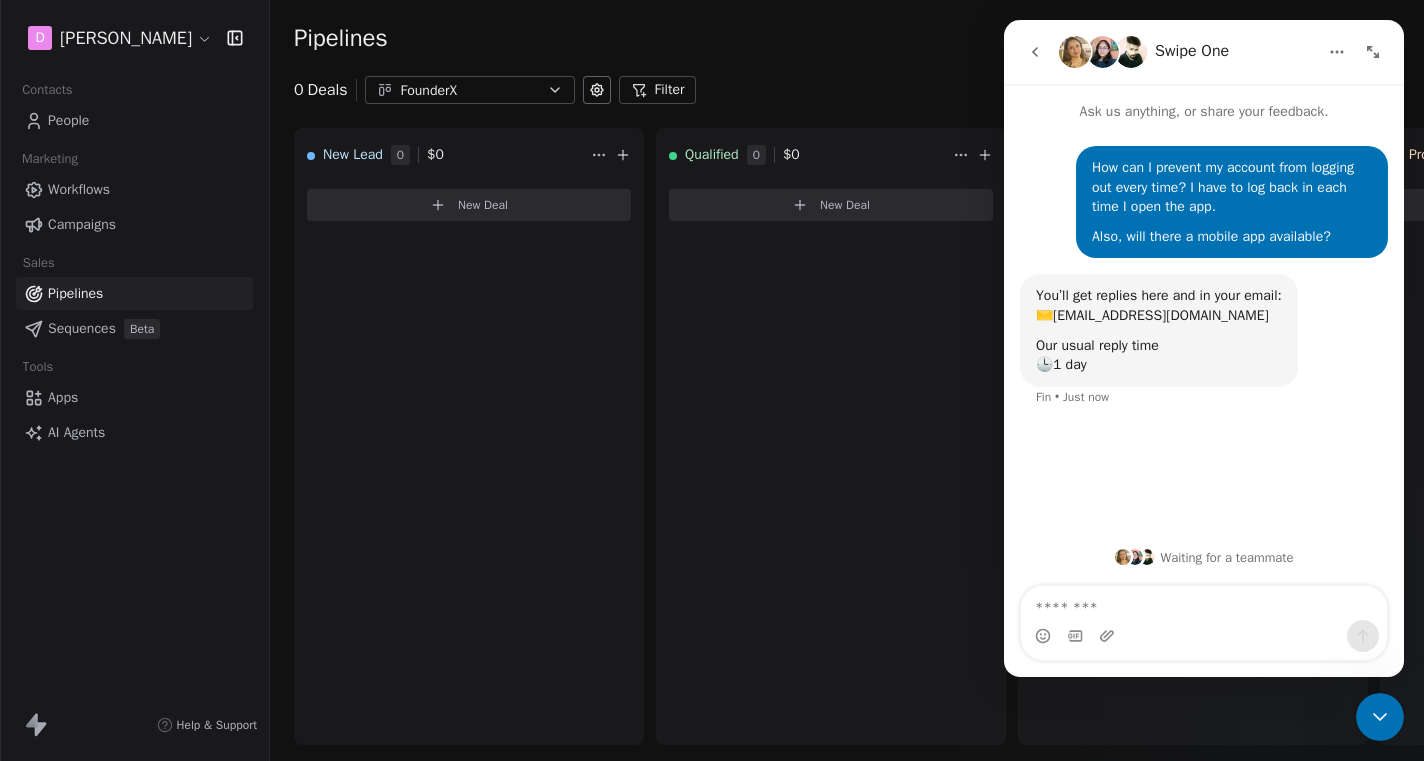 click 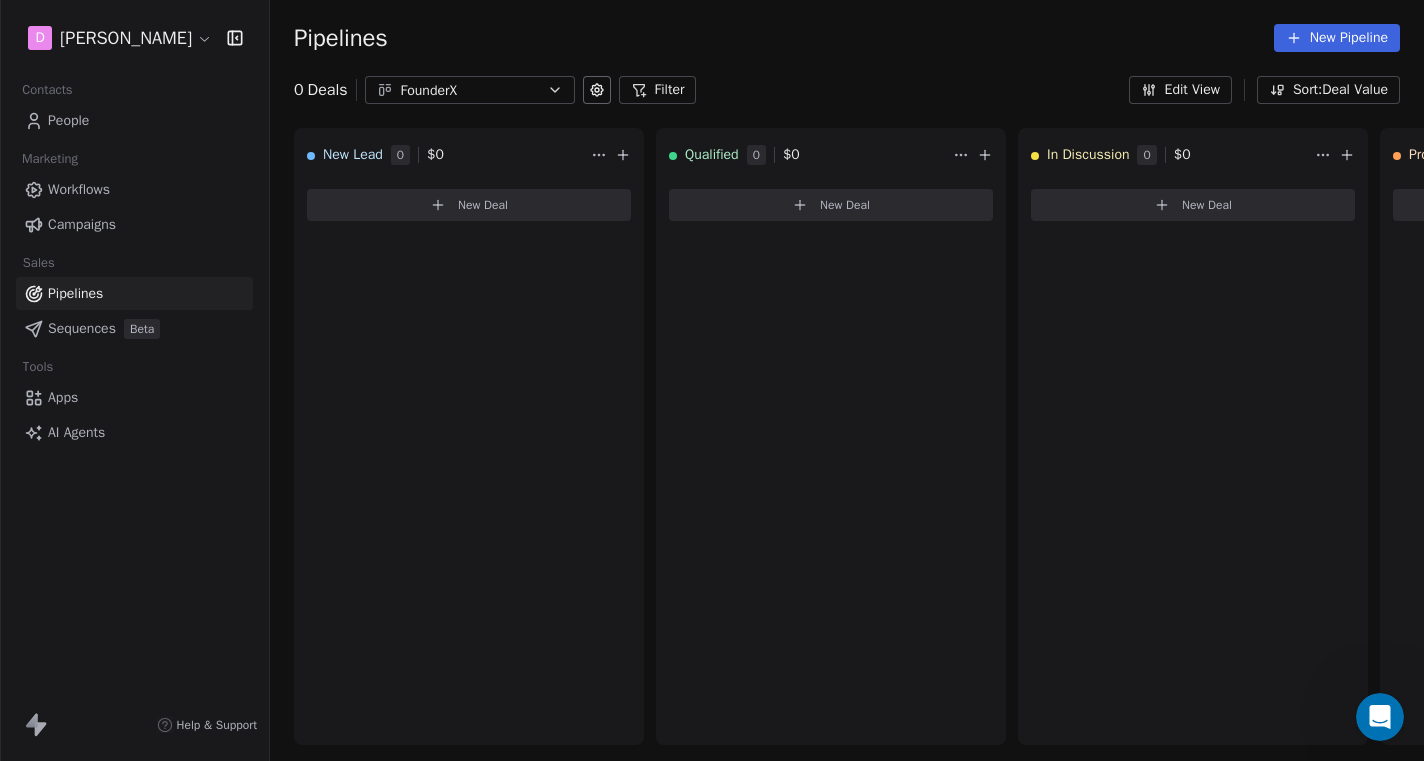 scroll, scrollTop: 0, scrollLeft: 0, axis: both 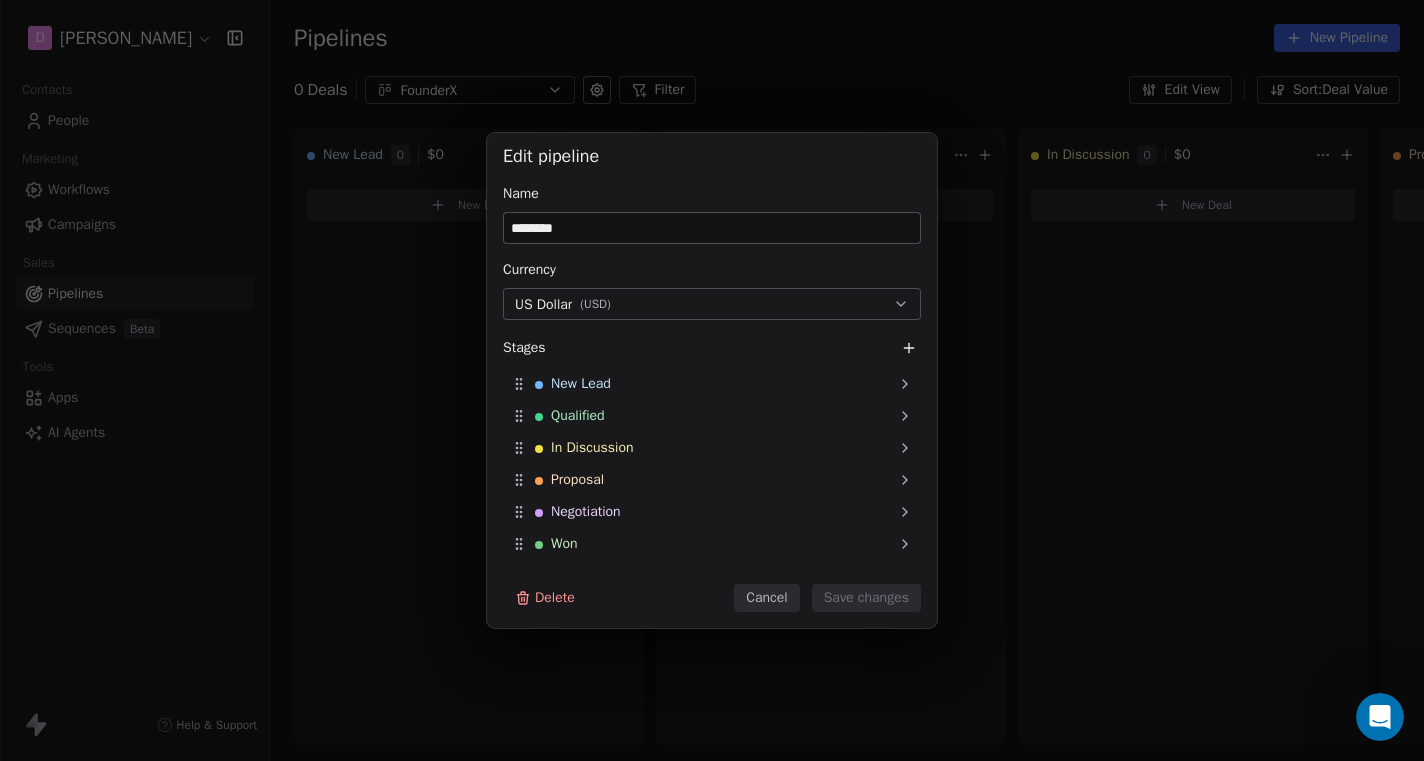 click on "Edit pipeline Name ******** Currency US Dollar ( USD ) Stages New Lead Qualified In Discussion Proposal Negotiation Won Lost
To pick up a draggable item, press the space bar.
While dragging, use the arrow keys to move the item.
Press space again to drop the item in its new position, or press escape to cancel.
Delete Cancel Save changes" at bounding box center [712, 381] 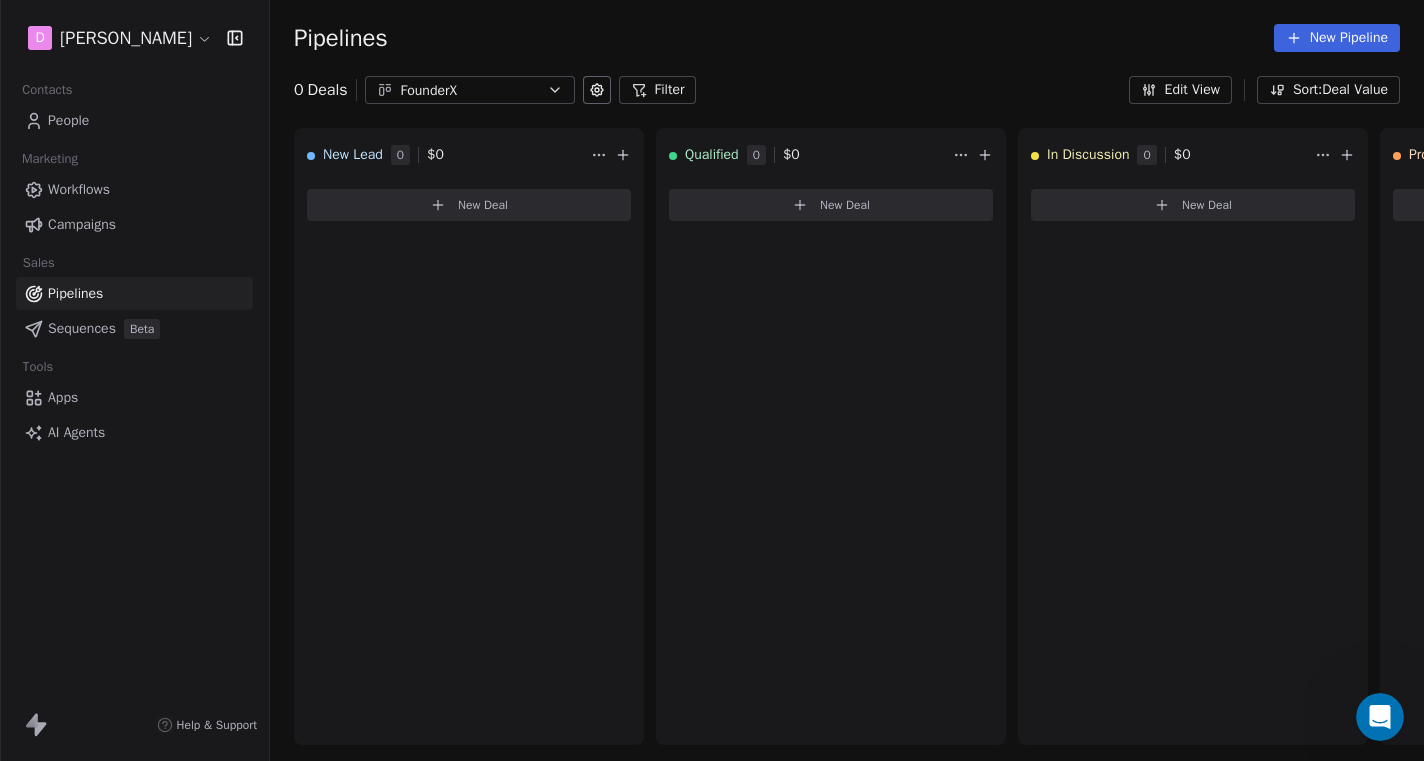 click on "Filter" at bounding box center (658, 90) 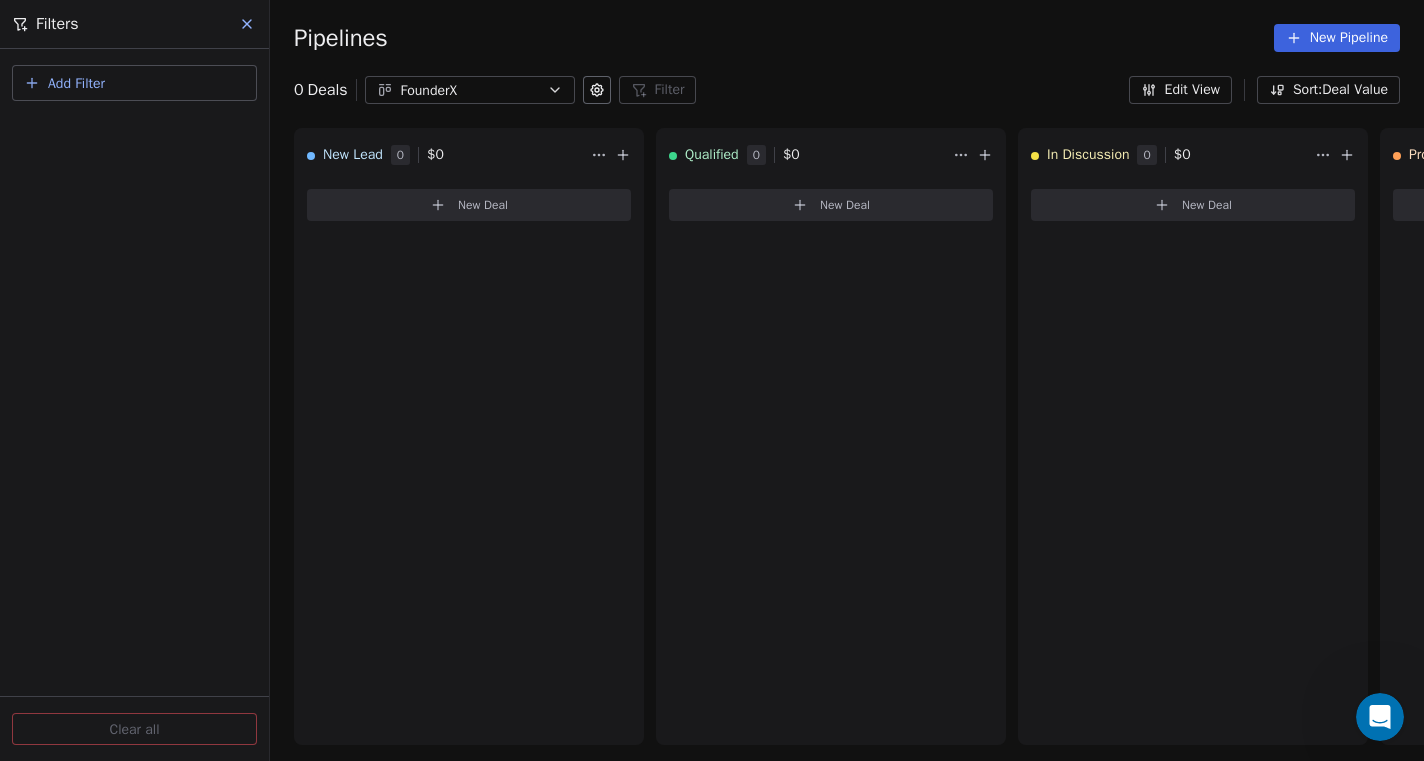 click on "0 Deals FounderX Filter  Filters Add Filter Clear all Edit View Sort:  Deal Value" at bounding box center [847, 90] 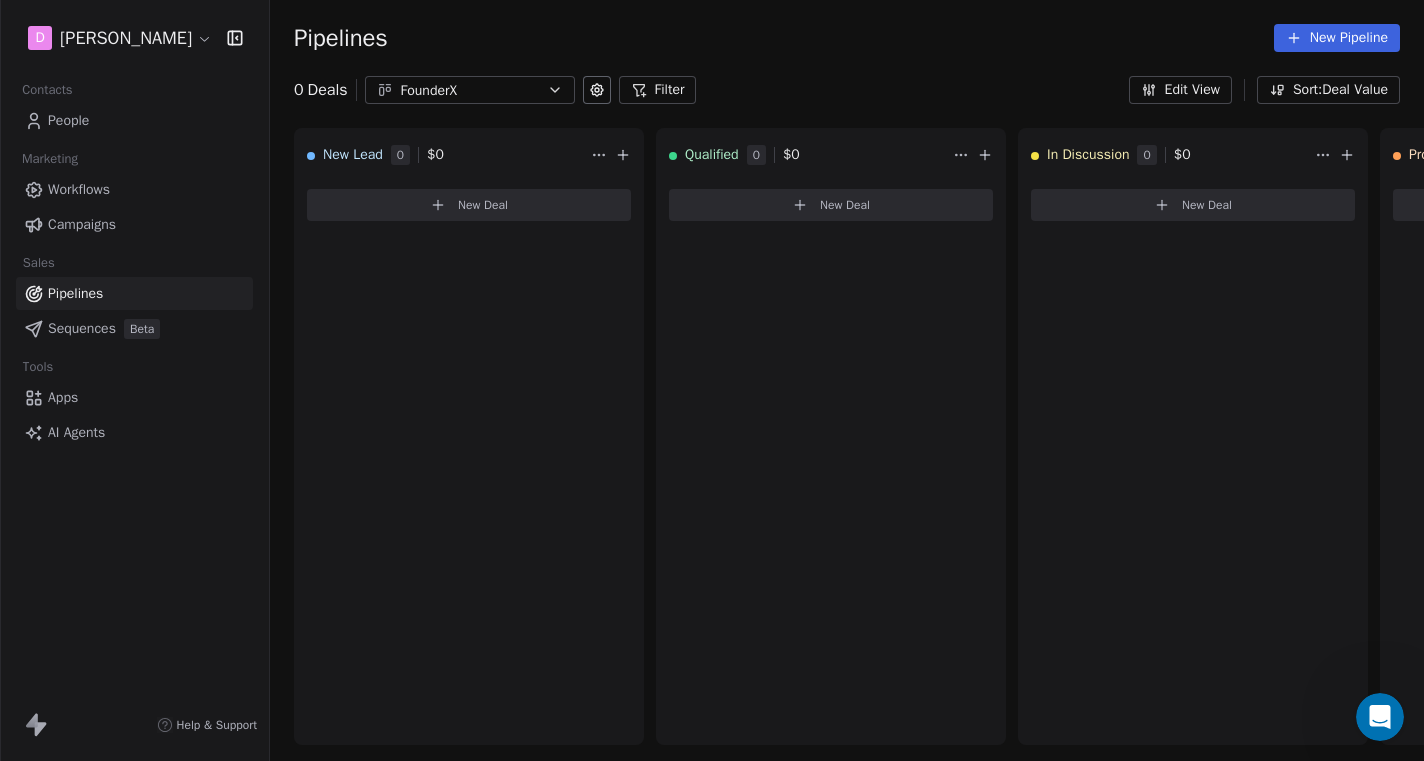 click on "Edit View" at bounding box center (1180, 90) 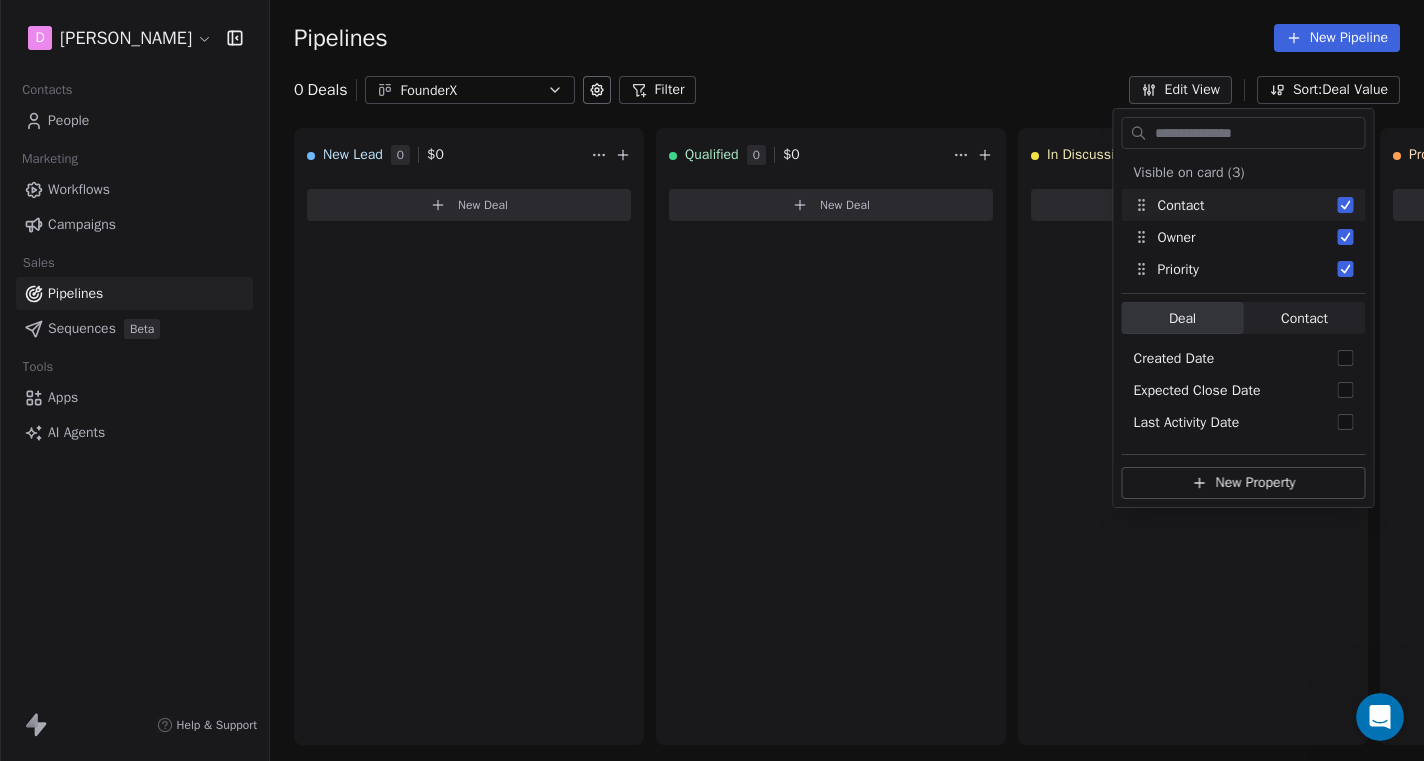 click on "Pipelines  New Pipeline 0 Deals FounderX Filter  Edit View Sort:  Deal Value New Lead 0 $ 0 New Deal Qualified 0 $ 0 New Deal In Discussion 0 $ 0 New Deal Proposal 0 $ 0 New Deal Negotiation 0 $ 0 New Deal Won 0 $ 0 New Deal Lost 0 $ 0 New Deal
To pick up a draggable item, press the space bar.
While dragging, use the arrow keys to move the item.
Press space again to drop the item in its new position, or press escape to cancel." at bounding box center [847, 380] 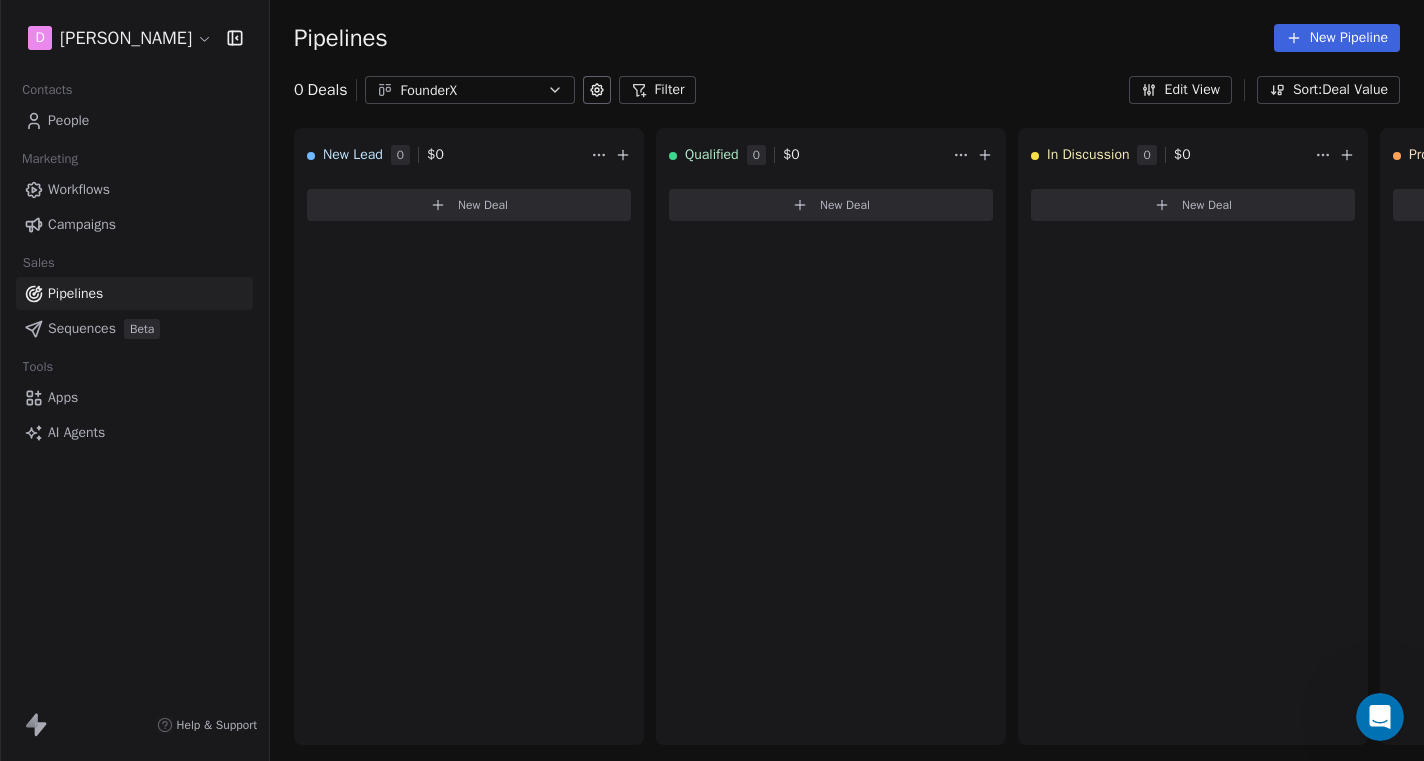 click on "AI Agents" at bounding box center (134, 432) 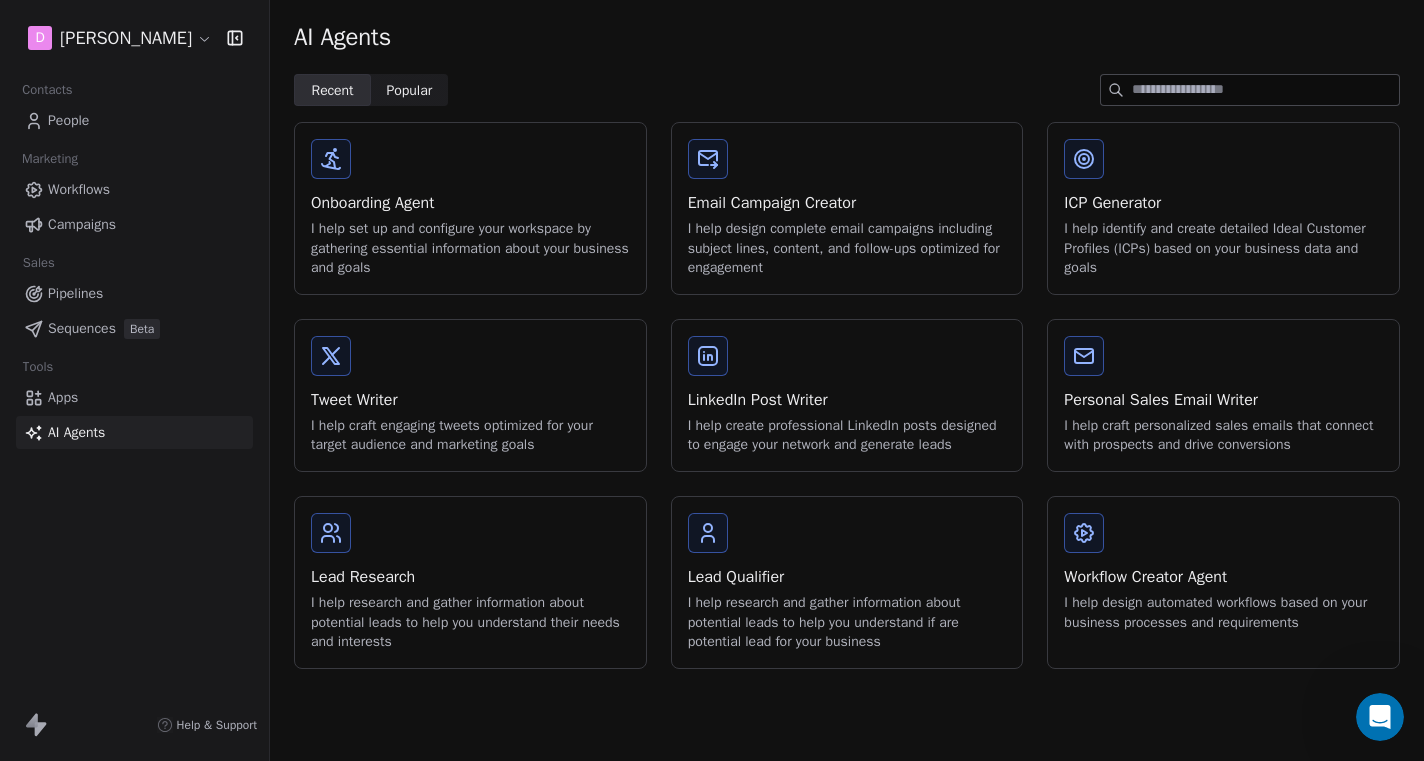 click on "Apps" at bounding box center (134, 397) 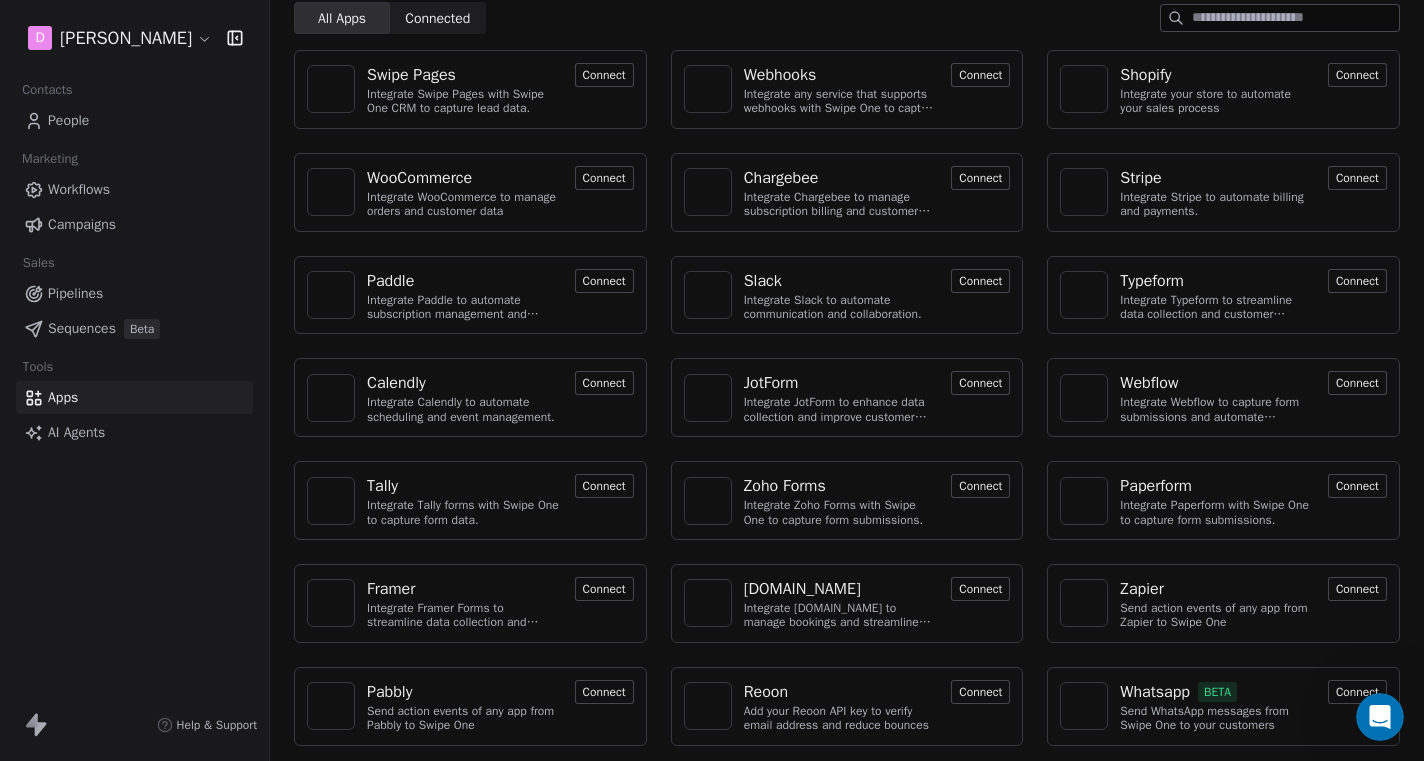 scroll, scrollTop: 0, scrollLeft: 0, axis: both 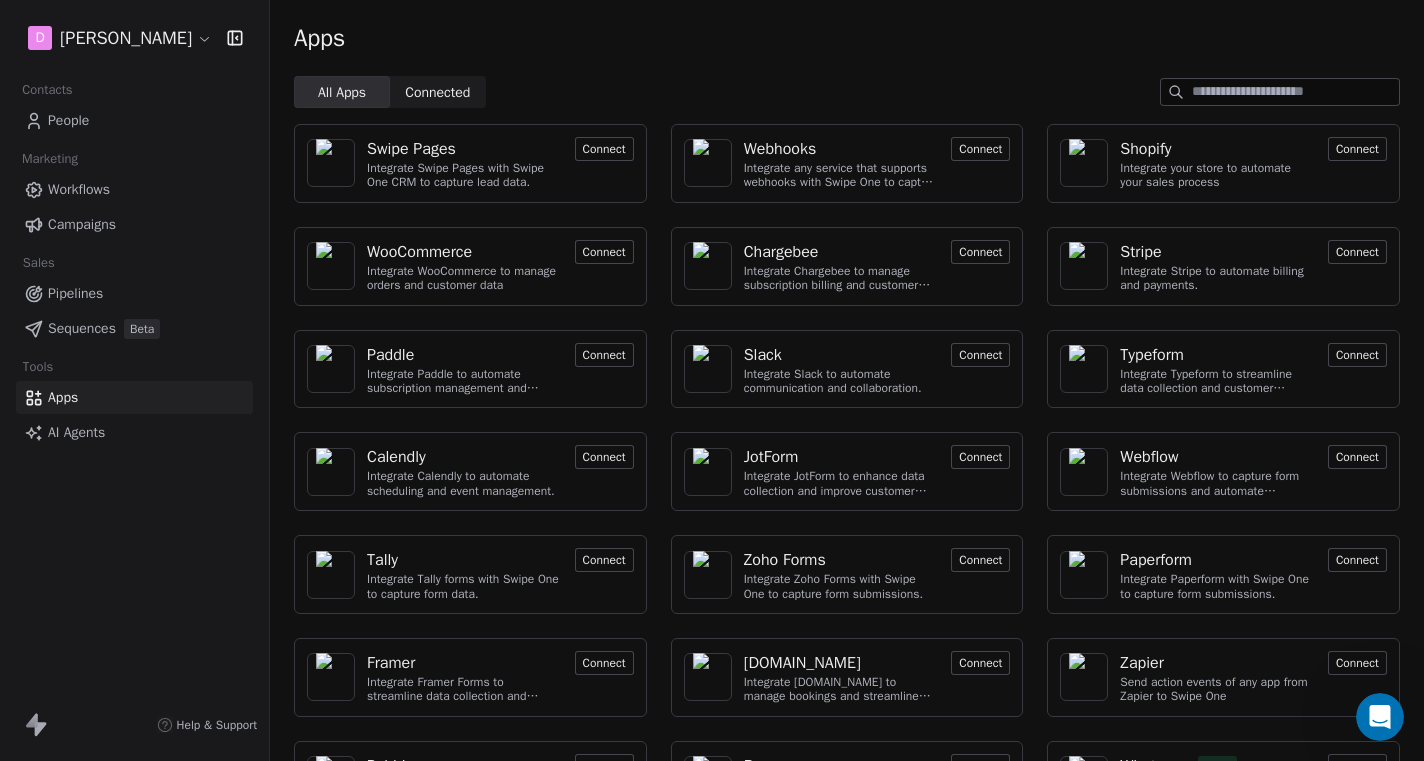 click on "Workflows" at bounding box center (79, 189) 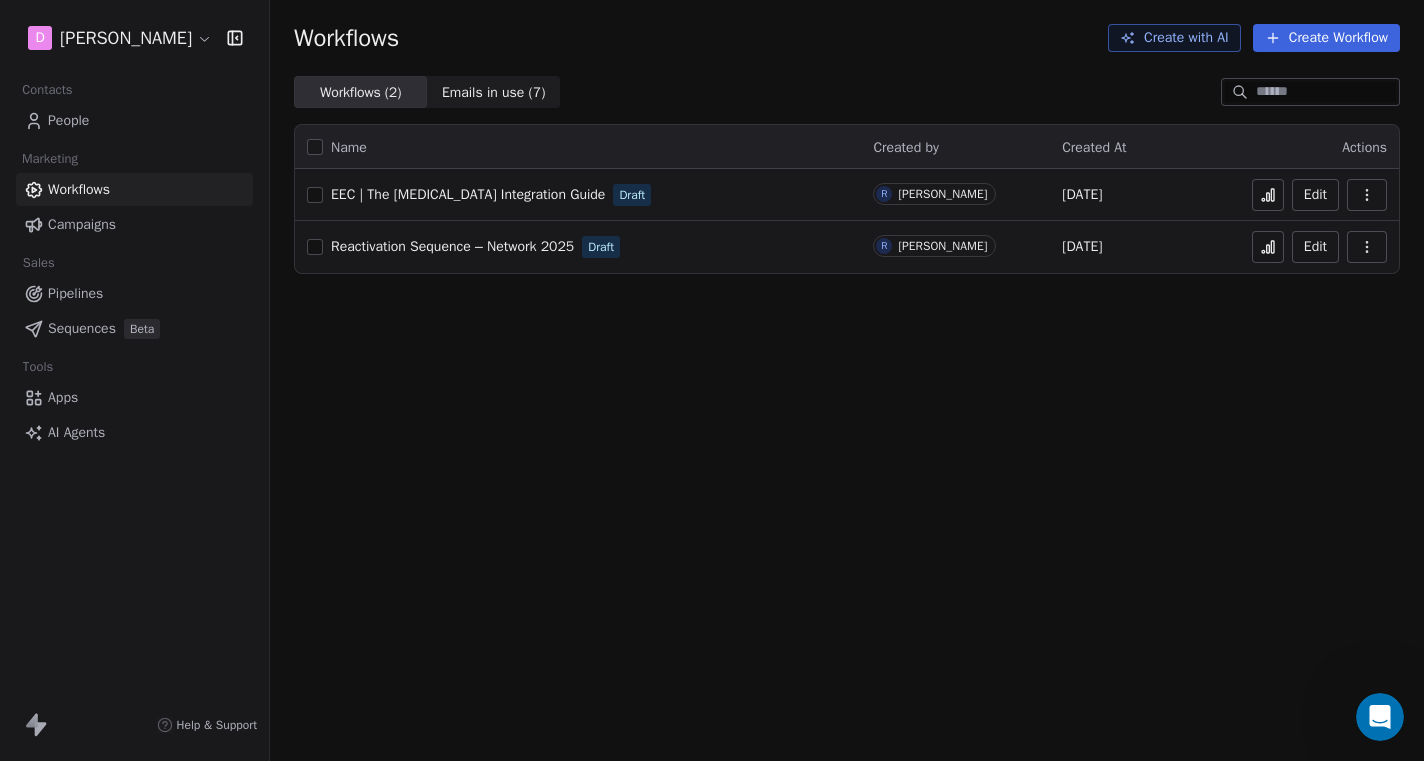 click on "Campaigns" at bounding box center (82, 224) 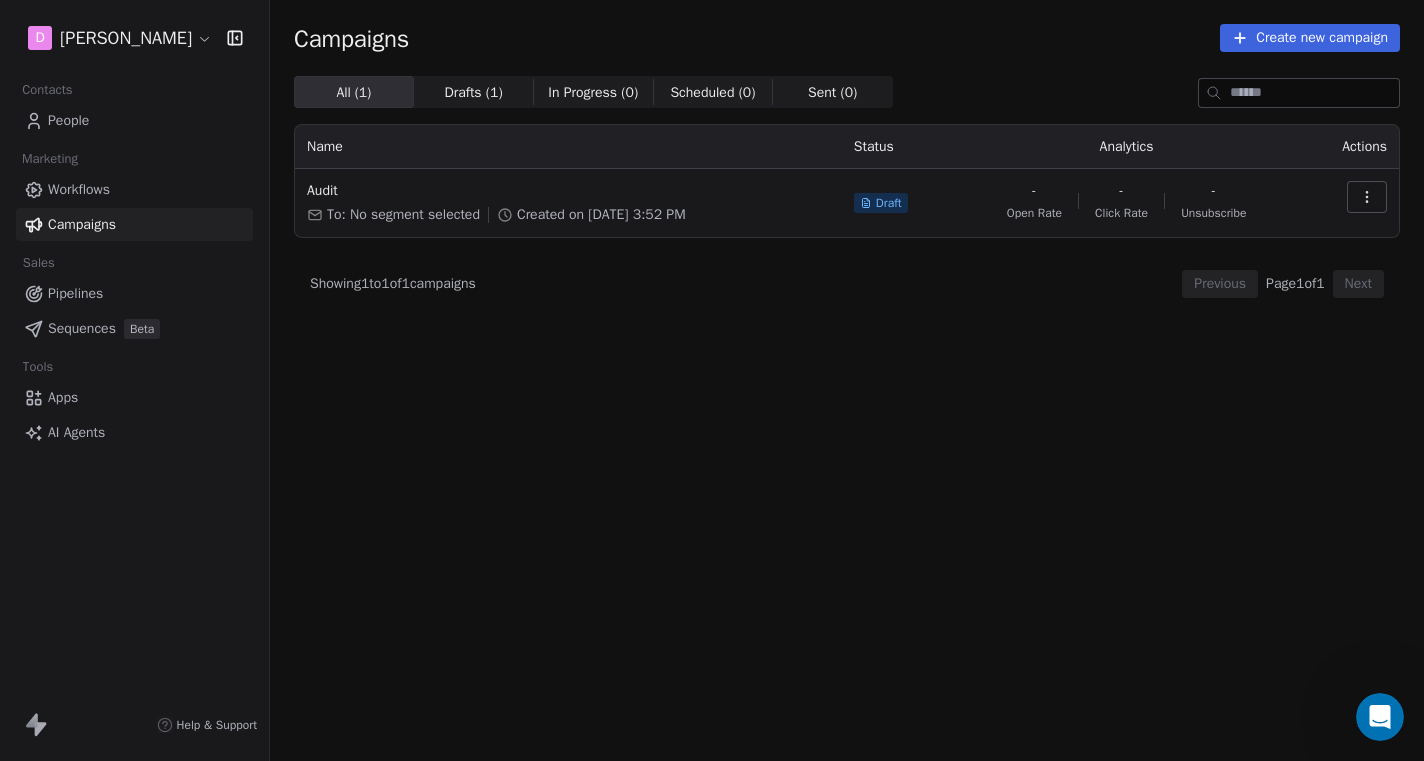 click on "People" at bounding box center [68, 120] 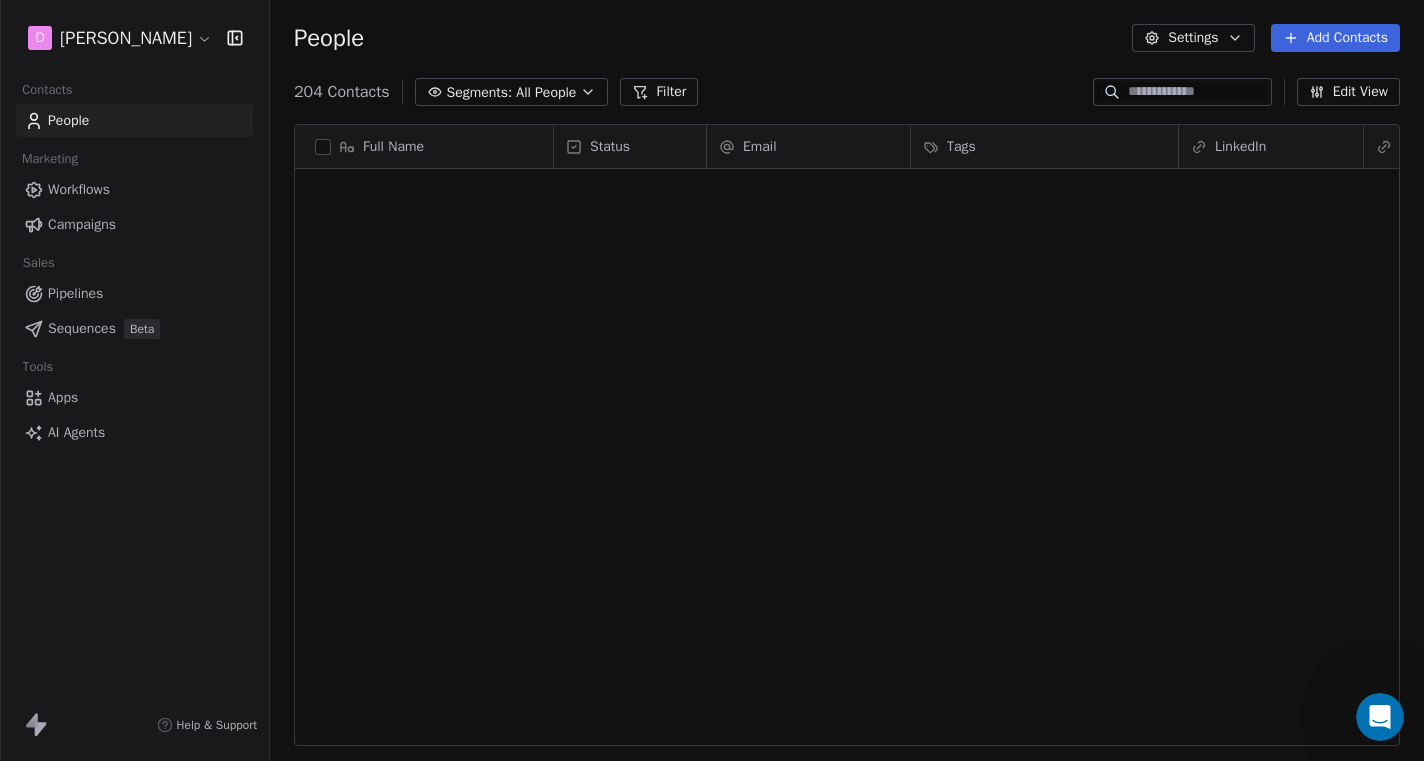 scroll, scrollTop: 6662, scrollLeft: 0, axis: vertical 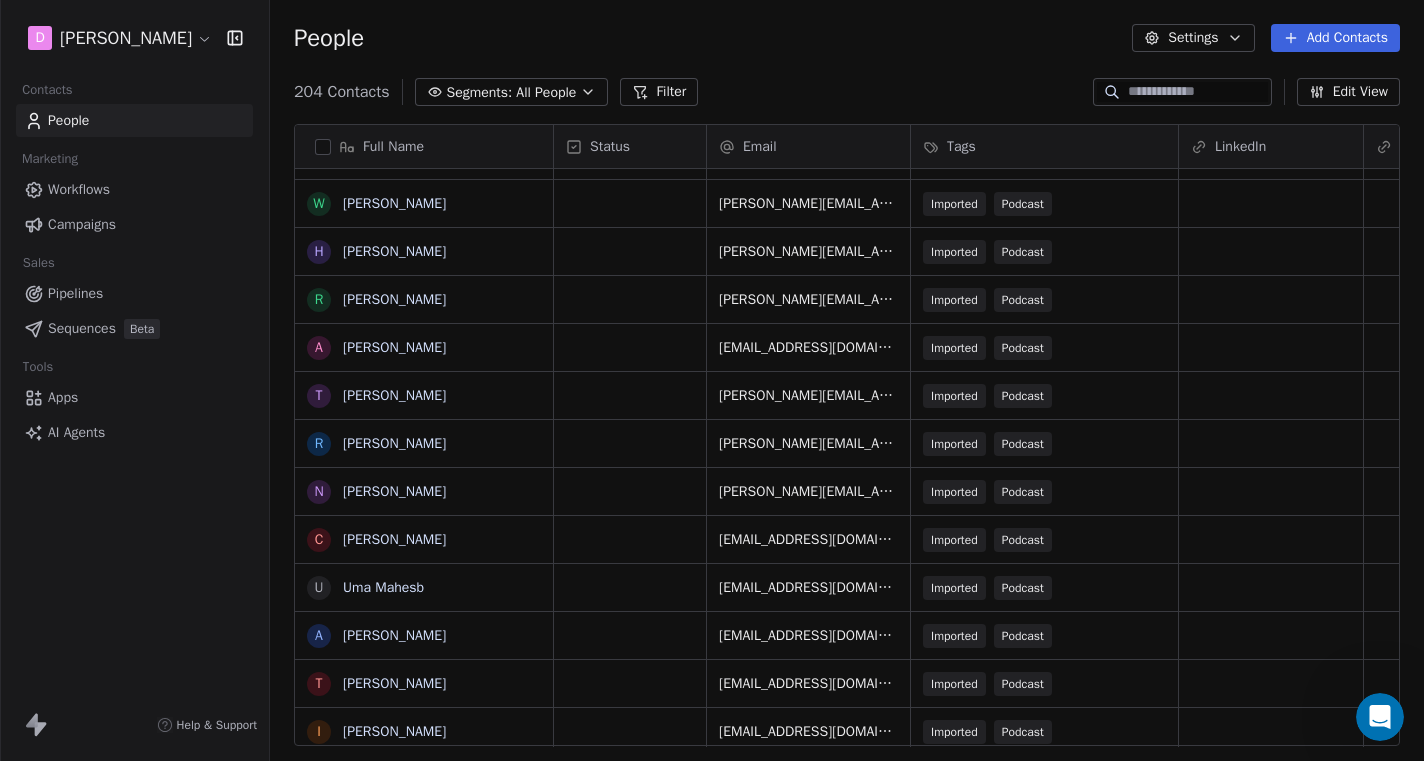 click on "D [PERSON_NAME]  Contacts People Marketing Workflows Campaigns Sales Pipelines Sequences Beta Tools Apps AI Agents Help & Support People Settings  Add Contacts 204 Contacts Segments: All People Filter  Edit View Tag Add to Sequence Export Full Name J [PERSON_NAME] J [PERSON_NAME] R [PERSON_NAME] [PERSON_NAME] E [PERSON_NAME] J [PERSON_NAME] B [PERSON_NAME] M [PERSON_NAME] R [PERSON_NAME] A [PERSON_NAME] E [PERSON_NAME] N [PERSON_NAME] J [PERSON_NAME] K [PERSON_NAME] B [PERSON_NAME] S [PERSON_NAME] A [PERSON_NAME] K [PERSON_NAME] L [PERSON_NAME] S [PERSON_NAME] Yvovich G [PERSON_NAME] W [PERSON_NAME] H [PERSON_NAME] R [PERSON_NAME] A [PERSON_NAME] T [PERSON_NAME] R [PERSON_NAME] N [PERSON_NAME] C [PERSON_NAME] U [PERSON_NAME] Mahesb A [PERSON_NAME] T [PERSON_NAME] I [PERSON_NAME] N [PERSON_NAME] J [PERSON_NAME] D [PERSON_NAME] A [PERSON_NAME] R [PERSON_NAME] Z [PERSON_NAME] C [PERSON_NAME] M [PERSON_NAME] S [PERSON_NAME] C [PERSON_NAME] L [PERSON_NAME] C [PERSON_NAME] W [PERSON_NAME] I [PERSON_NAME] J [PERSON_NAME] N [PERSON_NAME] [PERSON_NAME] B V A W Status" at bounding box center (712, 380) 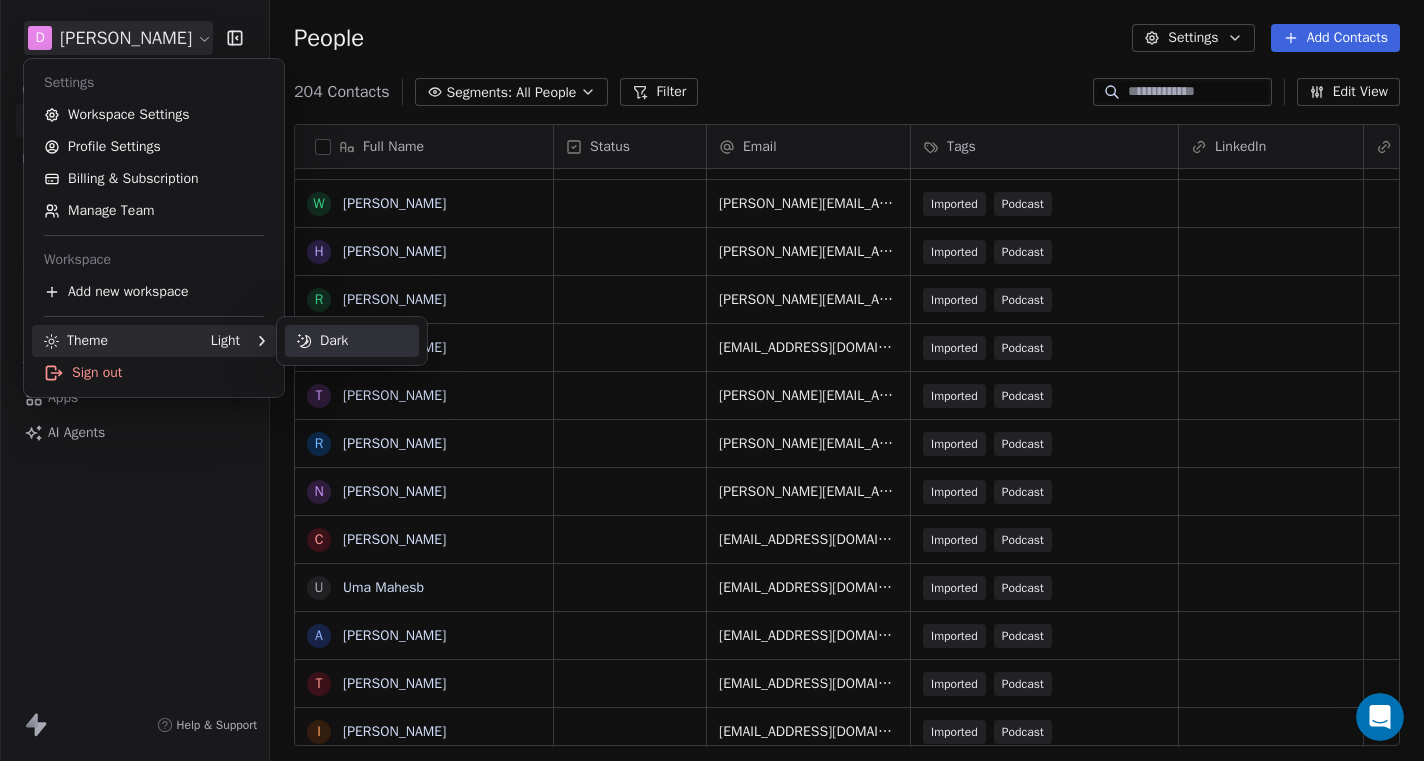 click on "Dark" at bounding box center (352, 341) 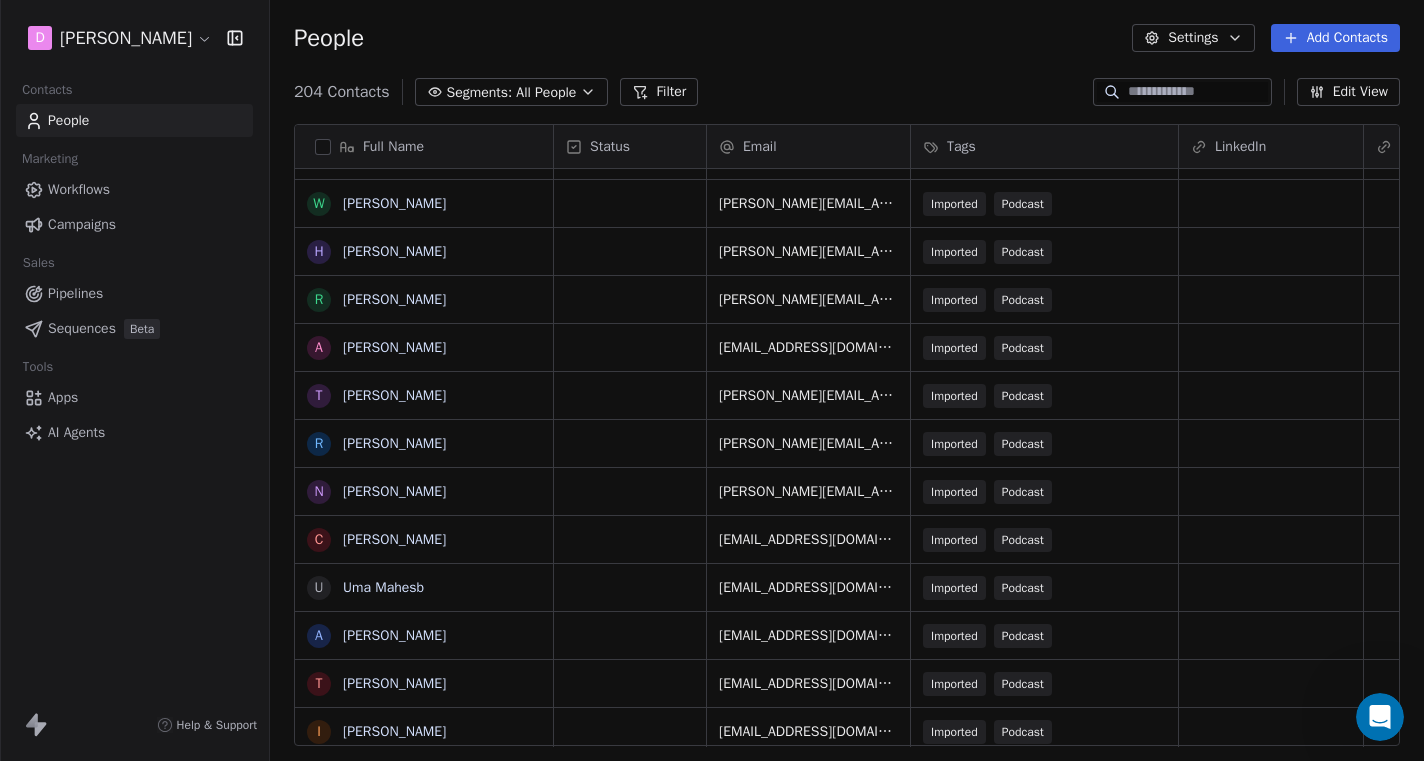 click on "D [PERSON_NAME]  Contacts People Marketing Workflows Campaigns Sales Pipelines Sequences Beta Tools Apps AI Agents Help & Support People Settings  Add Contacts 204 Contacts Segments: All People Filter  Edit View Tag Add to Sequence Export Full Name J [PERSON_NAME] J [PERSON_NAME] R [PERSON_NAME] [PERSON_NAME] E [PERSON_NAME] J [PERSON_NAME] B [PERSON_NAME] M [PERSON_NAME] R [PERSON_NAME] A [PERSON_NAME] E [PERSON_NAME] N [PERSON_NAME] J [PERSON_NAME] K [PERSON_NAME] B [PERSON_NAME] S [PERSON_NAME] A [PERSON_NAME] K [PERSON_NAME] L [PERSON_NAME] S [PERSON_NAME] Yvovich G [PERSON_NAME] W [PERSON_NAME] H [PERSON_NAME] R [PERSON_NAME] A [PERSON_NAME] T [PERSON_NAME] R [PERSON_NAME] N [PERSON_NAME] C [PERSON_NAME] U [PERSON_NAME] Mahesb A [PERSON_NAME] T [PERSON_NAME] I [PERSON_NAME] N [PERSON_NAME] J [PERSON_NAME] D [PERSON_NAME] A [PERSON_NAME] R [PERSON_NAME] Z [PERSON_NAME] C [PERSON_NAME] M [PERSON_NAME] S [PERSON_NAME] C [PERSON_NAME] L [PERSON_NAME] C [PERSON_NAME] W [PERSON_NAME] I [PERSON_NAME] J [PERSON_NAME] N [PERSON_NAME] [PERSON_NAME] B V A W Status" at bounding box center [712, 380] 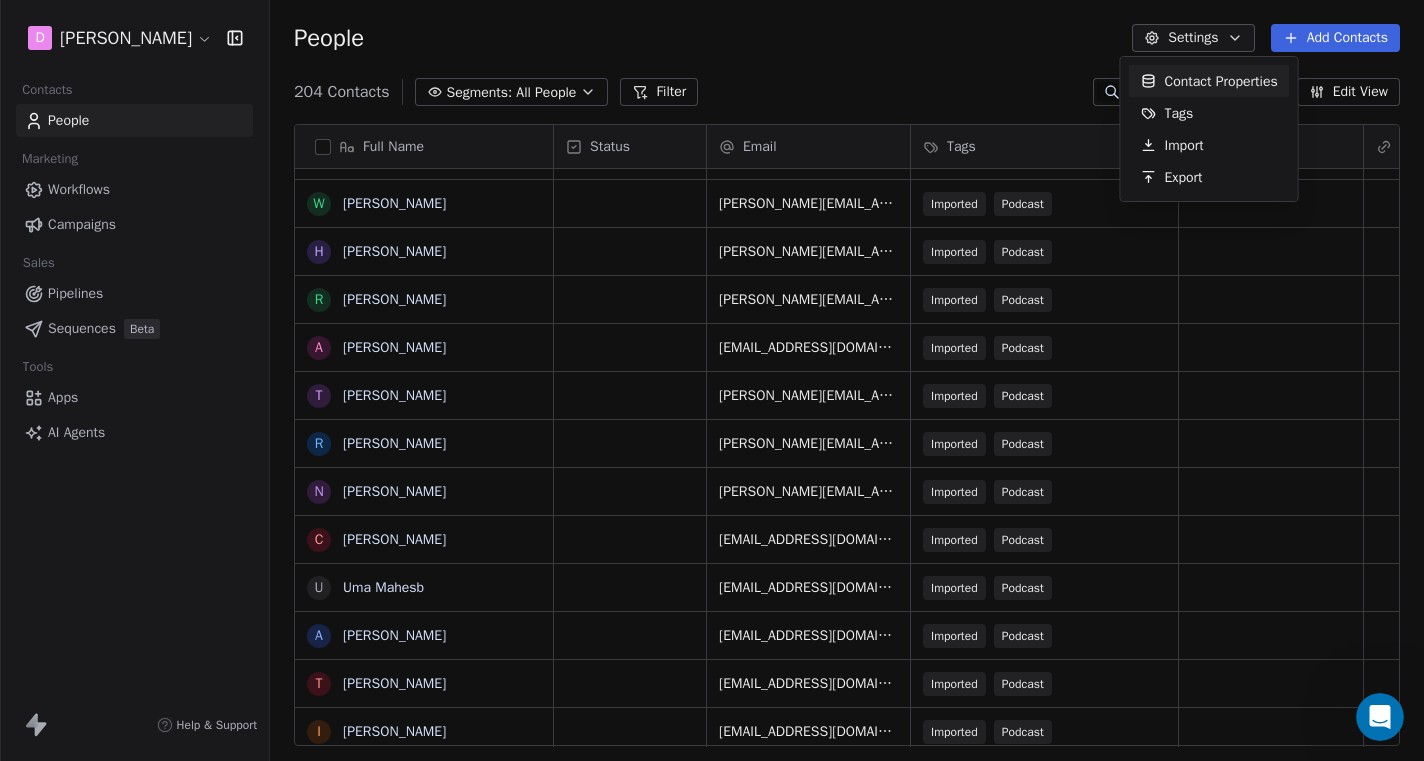 click on "D [PERSON_NAME]  Contacts People Marketing Workflows Campaigns Sales Pipelines Sequences Beta Tools Apps AI Agents Help & Support People Settings  Add Contacts 204 Contacts Segments: All People Filter  Edit View Tag Add to Sequence Export Full Name J [PERSON_NAME] J [PERSON_NAME] R [PERSON_NAME] [PERSON_NAME] E [PERSON_NAME] J [PERSON_NAME] B [PERSON_NAME] M [PERSON_NAME] R [PERSON_NAME] A [PERSON_NAME] E [PERSON_NAME] N [PERSON_NAME] J [PERSON_NAME] K [PERSON_NAME] B [PERSON_NAME] S [PERSON_NAME] A [PERSON_NAME] K [PERSON_NAME] L [PERSON_NAME] S [PERSON_NAME] Yvovich G [PERSON_NAME] W [PERSON_NAME] H [PERSON_NAME] R [PERSON_NAME] A [PERSON_NAME] T [PERSON_NAME] R [PERSON_NAME] N [PERSON_NAME] C [PERSON_NAME] U [PERSON_NAME] Mahesb A [PERSON_NAME] T [PERSON_NAME] I [PERSON_NAME] N [PERSON_NAME] J [PERSON_NAME] D [PERSON_NAME] A [PERSON_NAME] R [PERSON_NAME] Z [PERSON_NAME] C [PERSON_NAME] M [PERSON_NAME] S [PERSON_NAME] C [PERSON_NAME] L [PERSON_NAME] C [PERSON_NAME] W [PERSON_NAME] I [PERSON_NAME] J [PERSON_NAME] N [PERSON_NAME] [PERSON_NAME] B V A W Status" at bounding box center [712, 380] 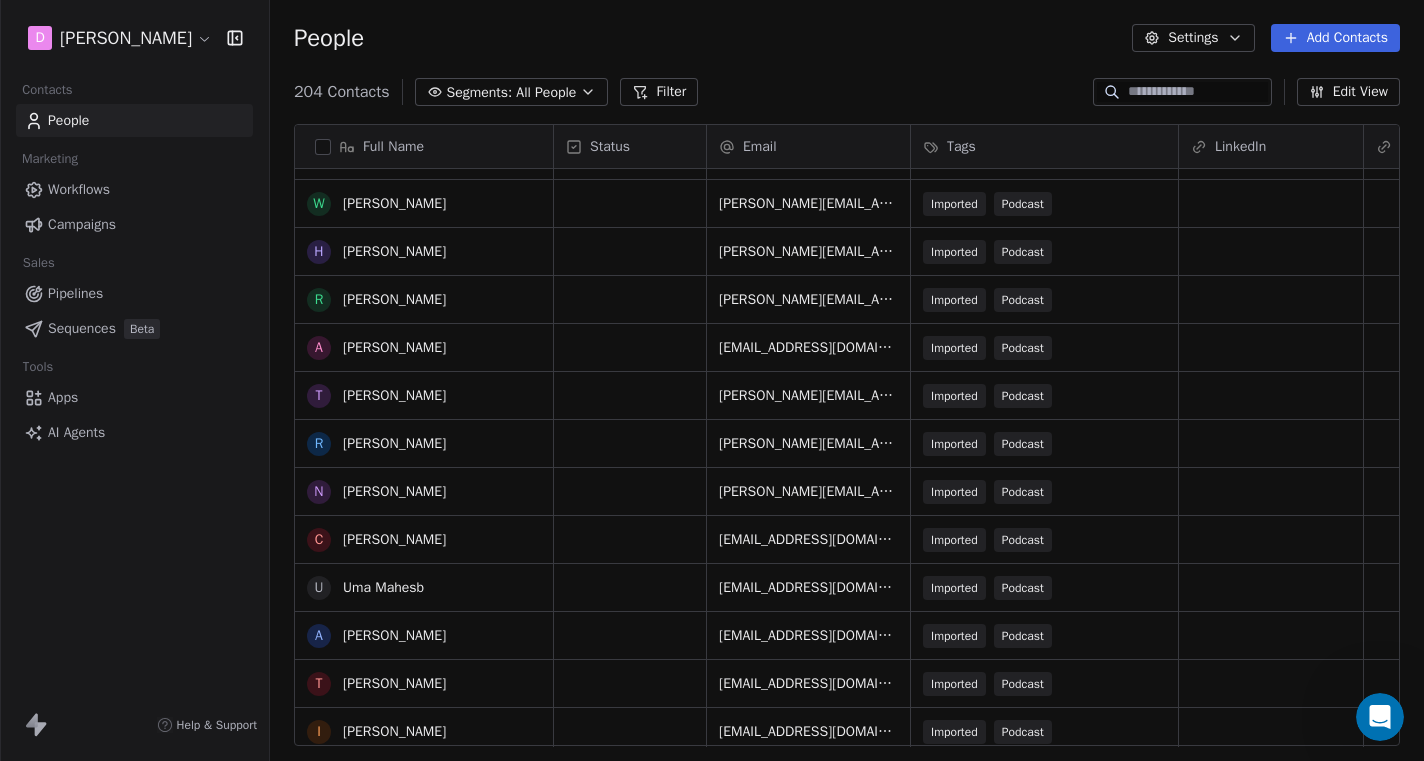 scroll, scrollTop: 6399, scrollLeft: 0, axis: vertical 